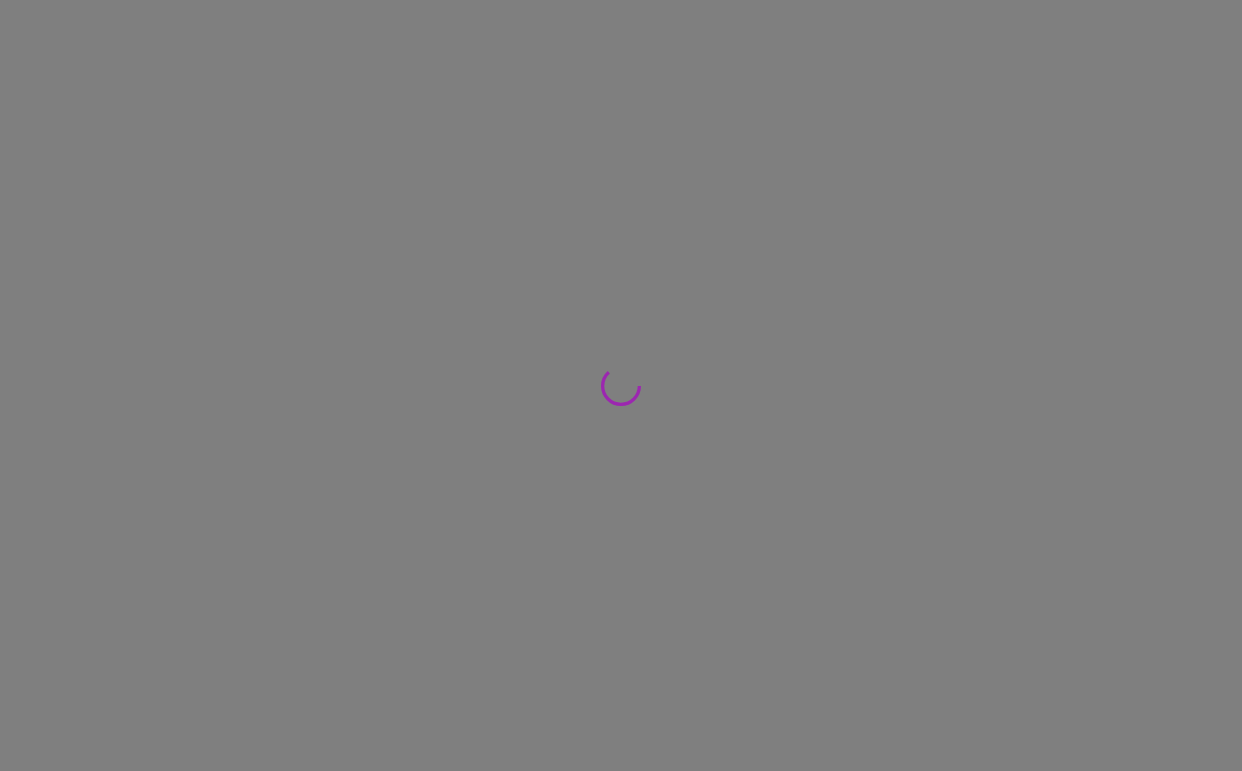 scroll, scrollTop: 0, scrollLeft: 0, axis: both 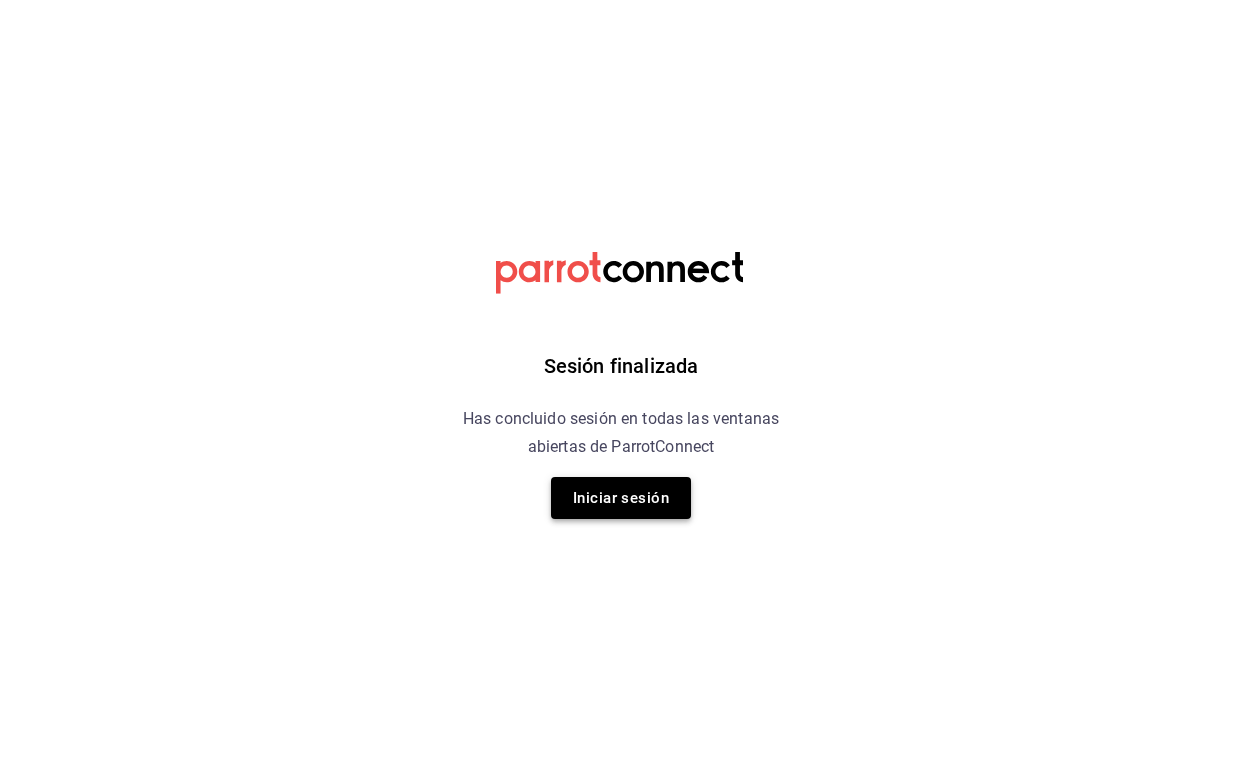 click on "Iniciar sesión" at bounding box center (621, 498) 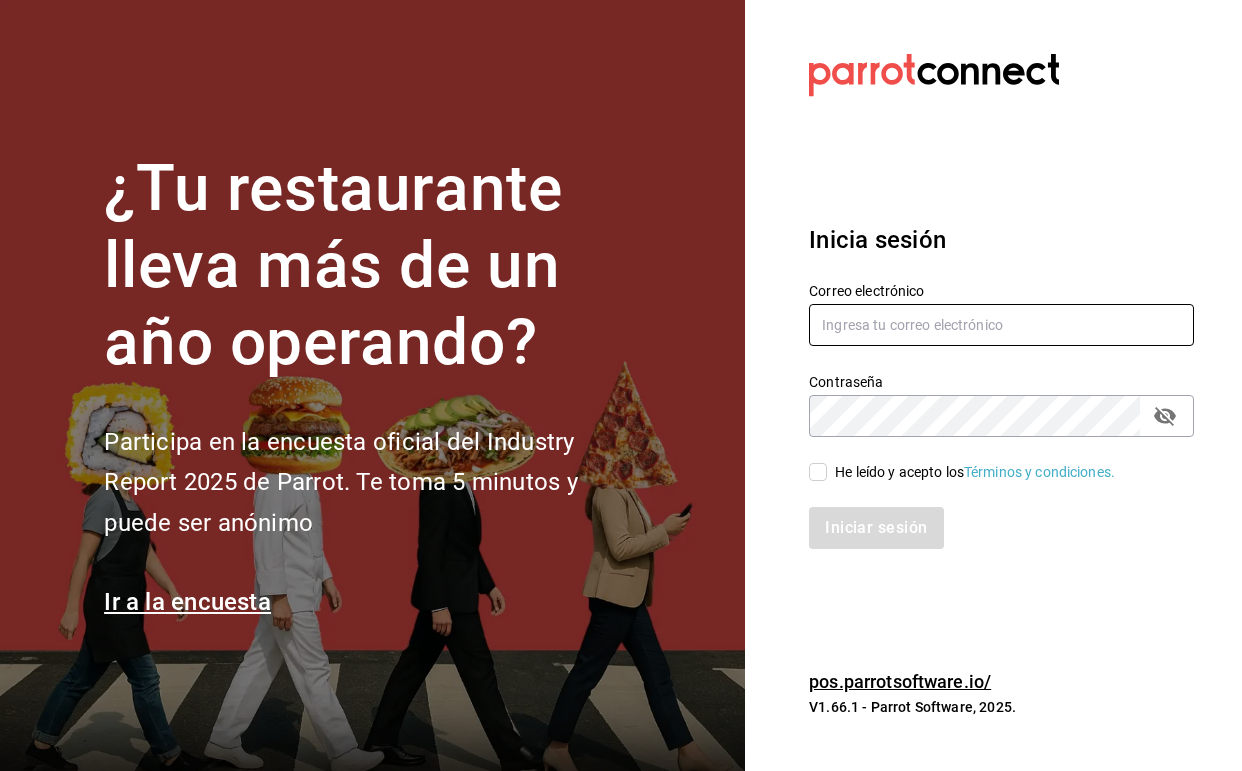 type on "[USERNAME]@[DOMAIN].com" 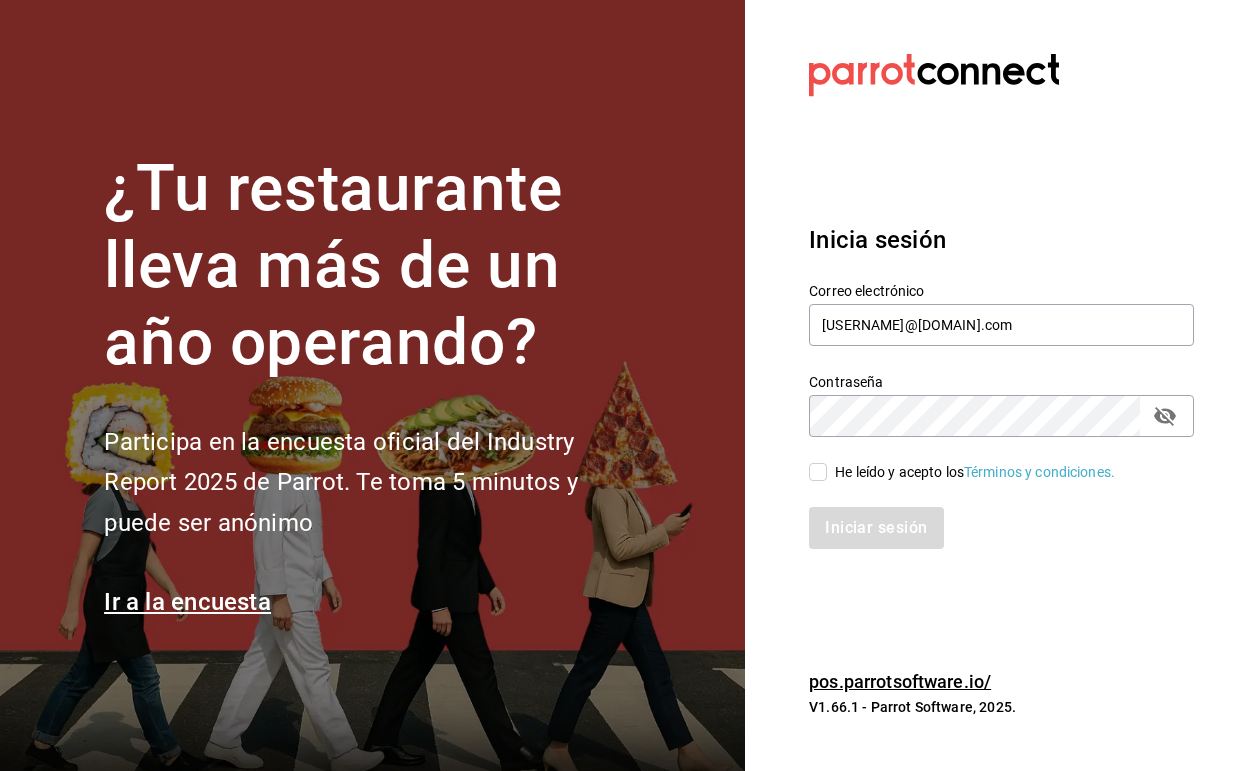 click on "He leído y acepto los  Términos y condiciones." at bounding box center [818, 472] 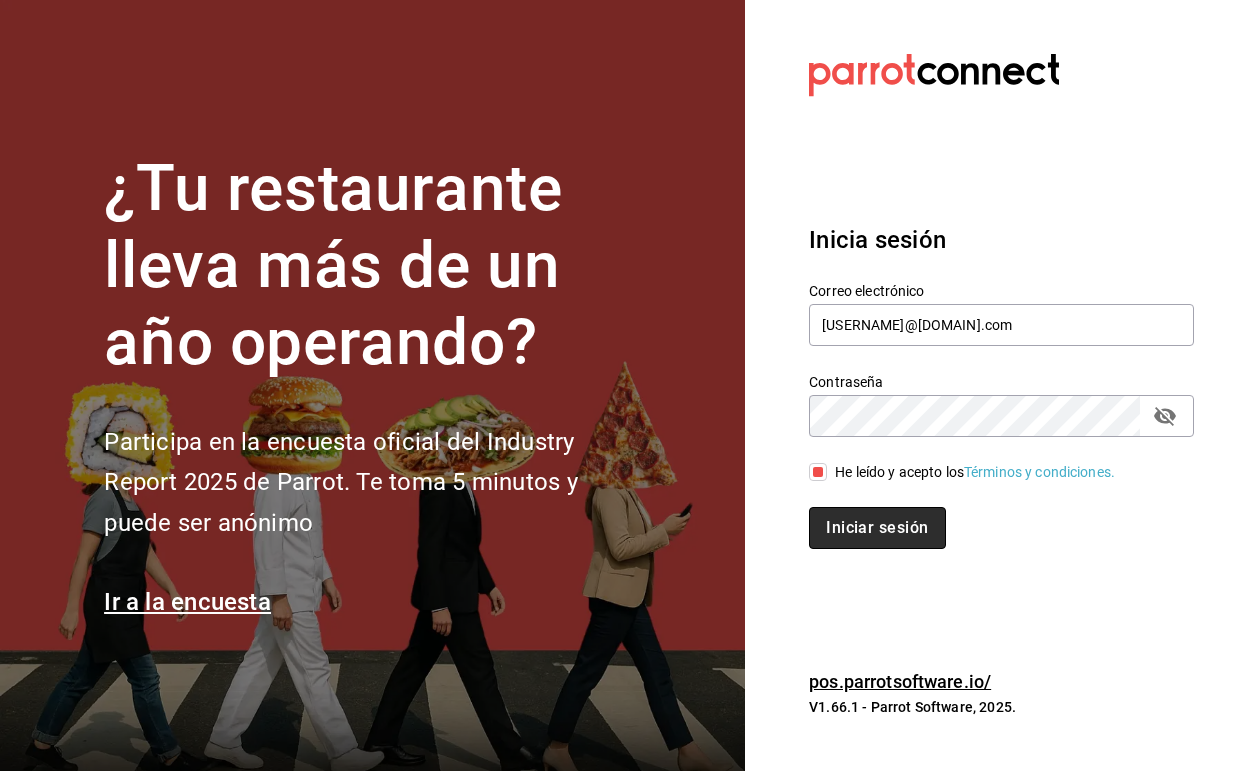 click on "Iniciar sesión" at bounding box center (877, 528) 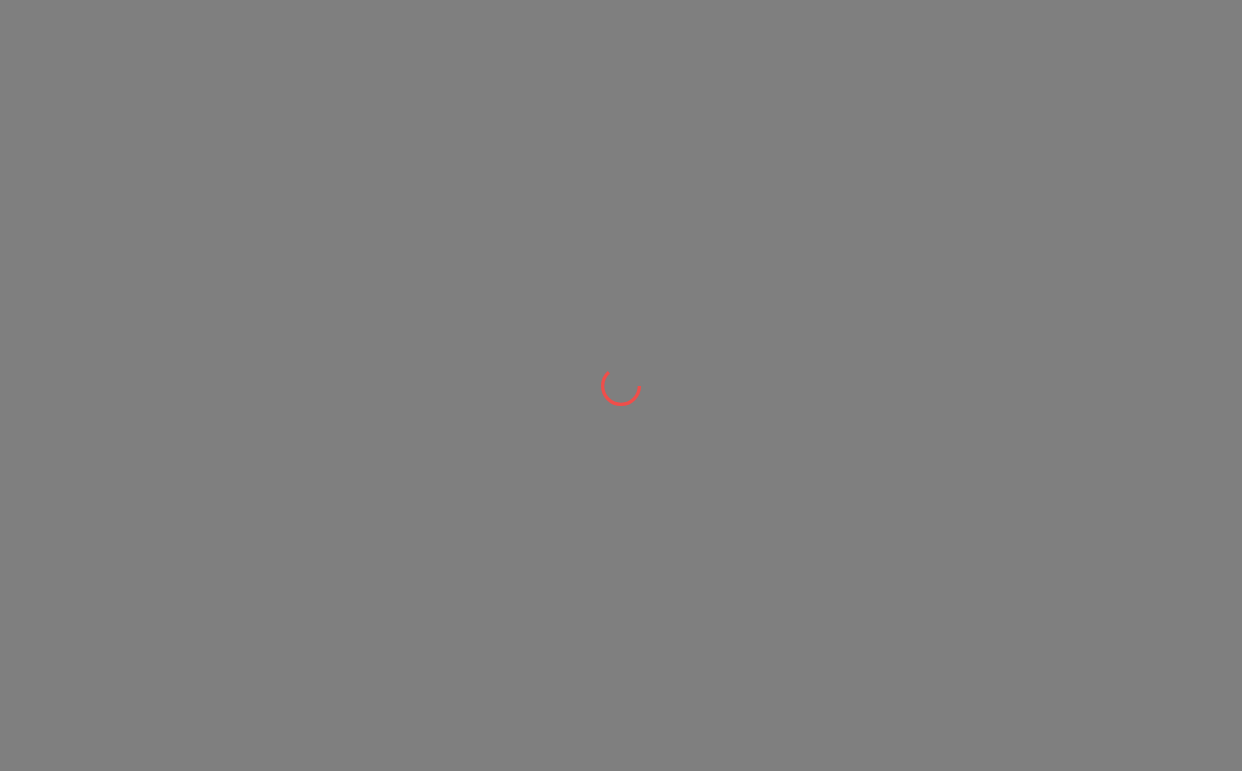 scroll, scrollTop: 0, scrollLeft: 0, axis: both 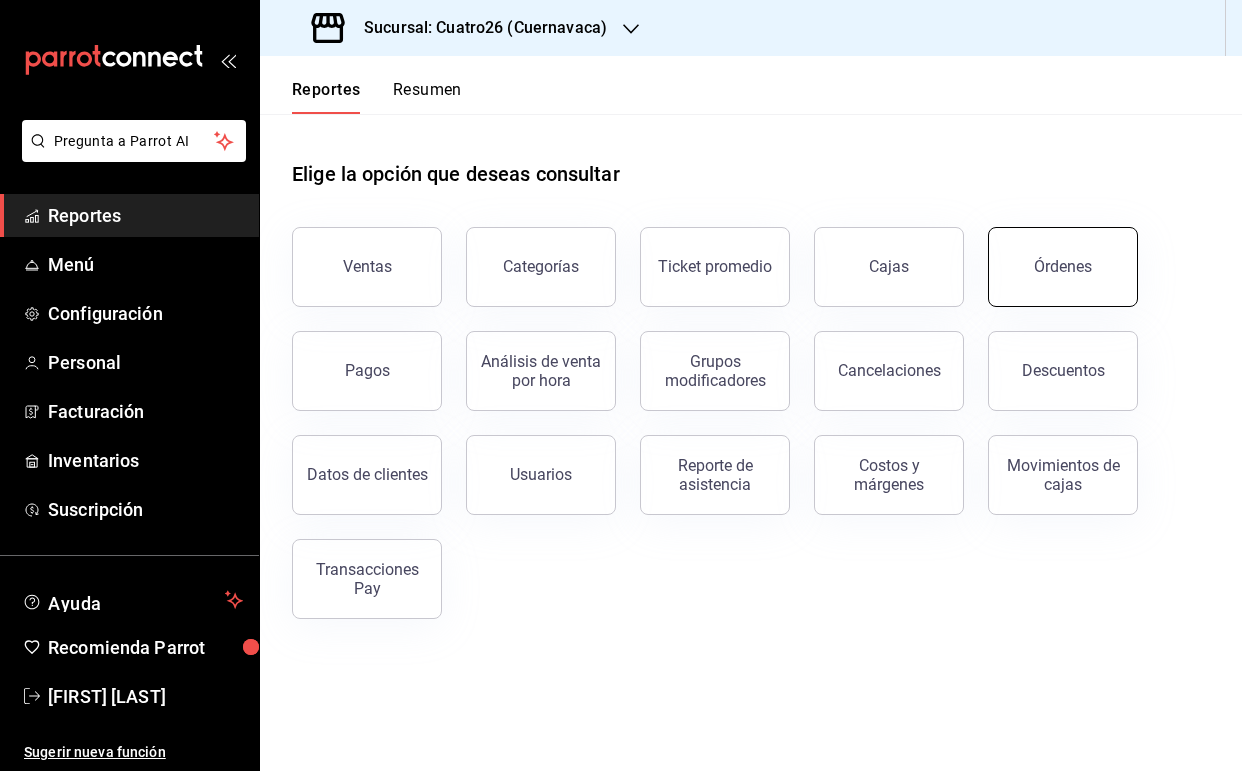 click on "Órdenes" at bounding box center (1063, 266) 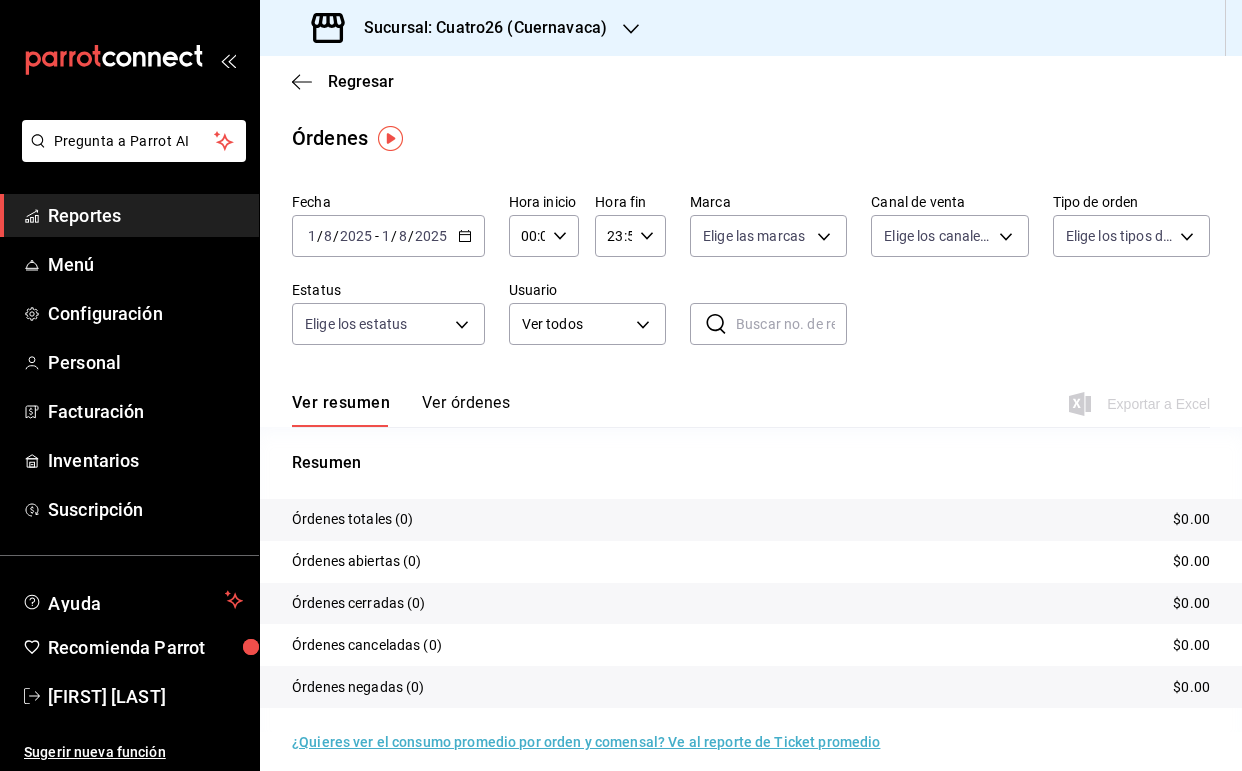 click 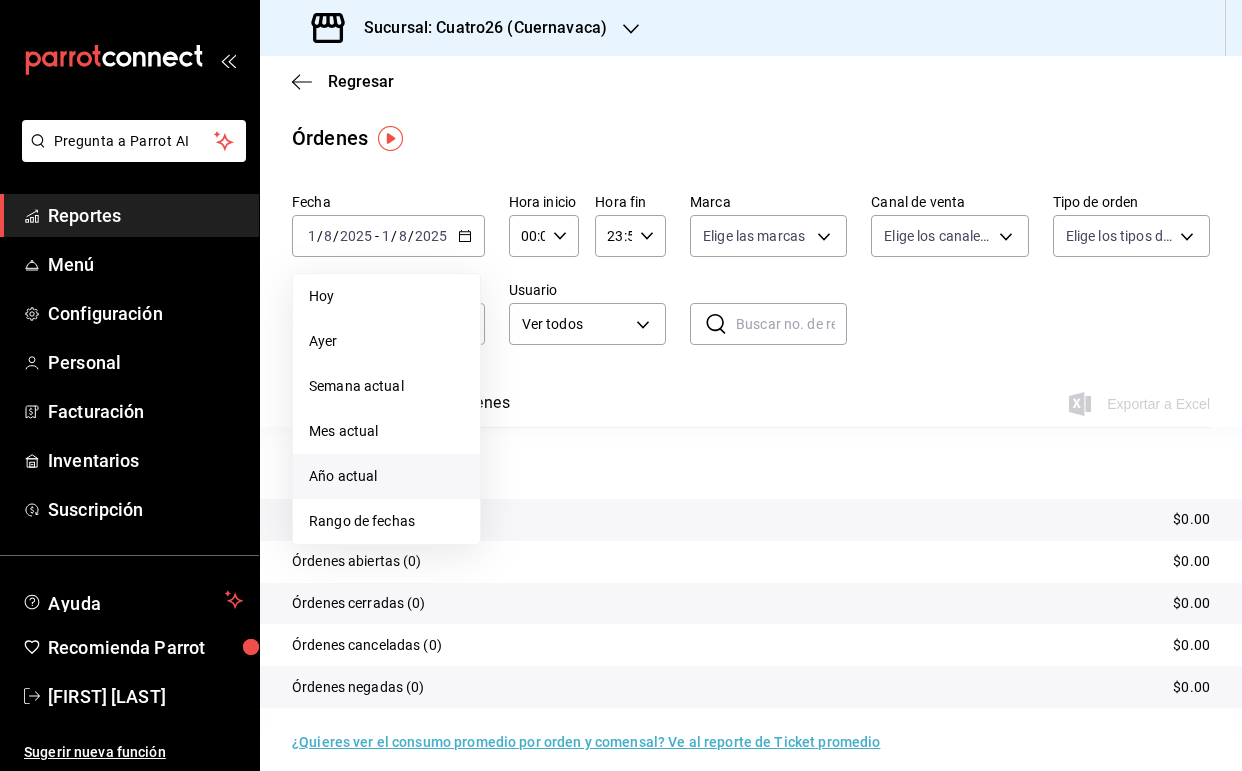 click on "Año actual" at bounding box center [386, 476] 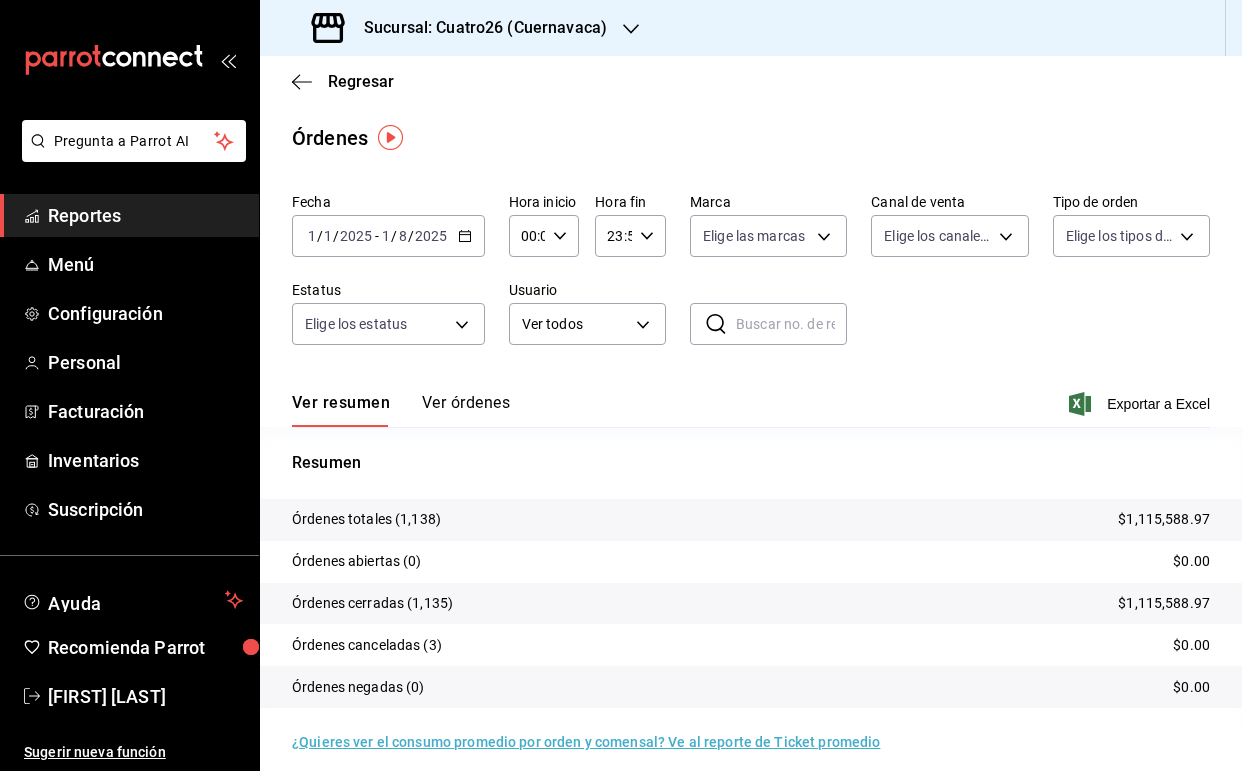 scroll, scrollTop: 0, scrollLeft: 0, axis: both 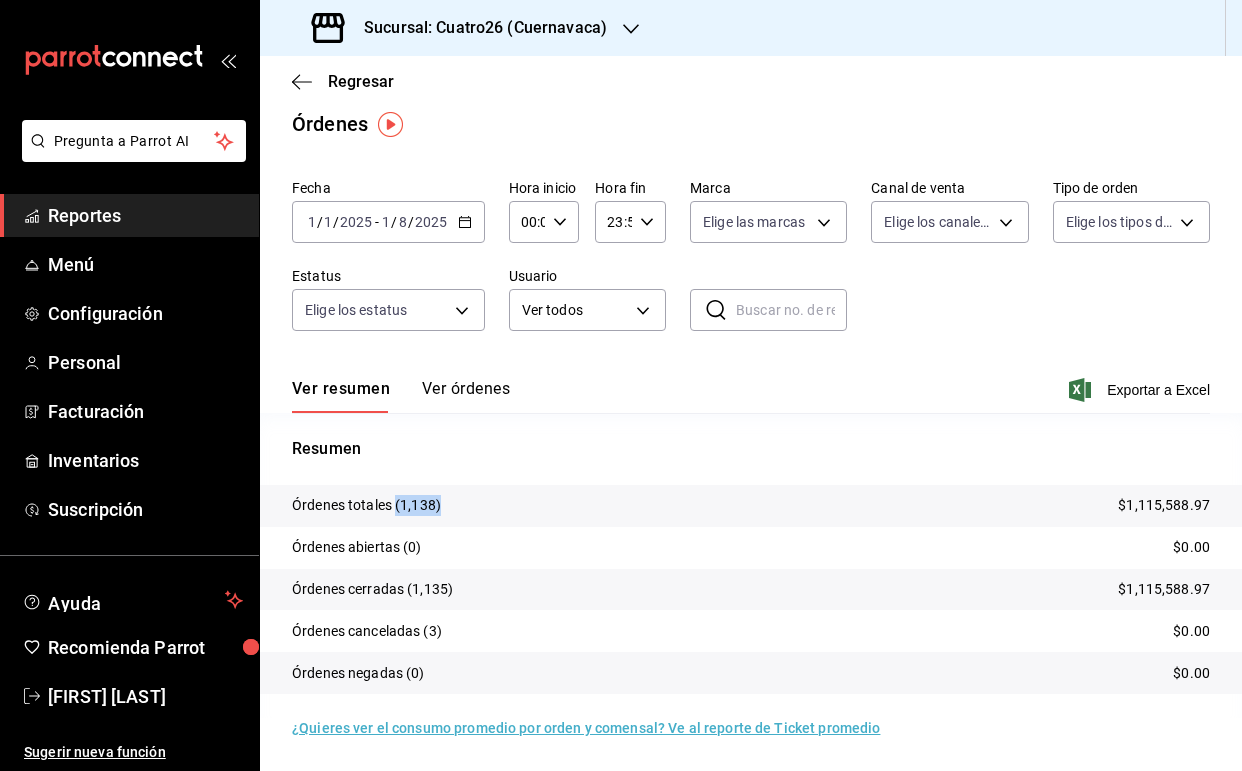 drag, startPoint x: 464, startPoint y: 504, endPoint x: 396, endPoint y: 506, distance: 68.0294 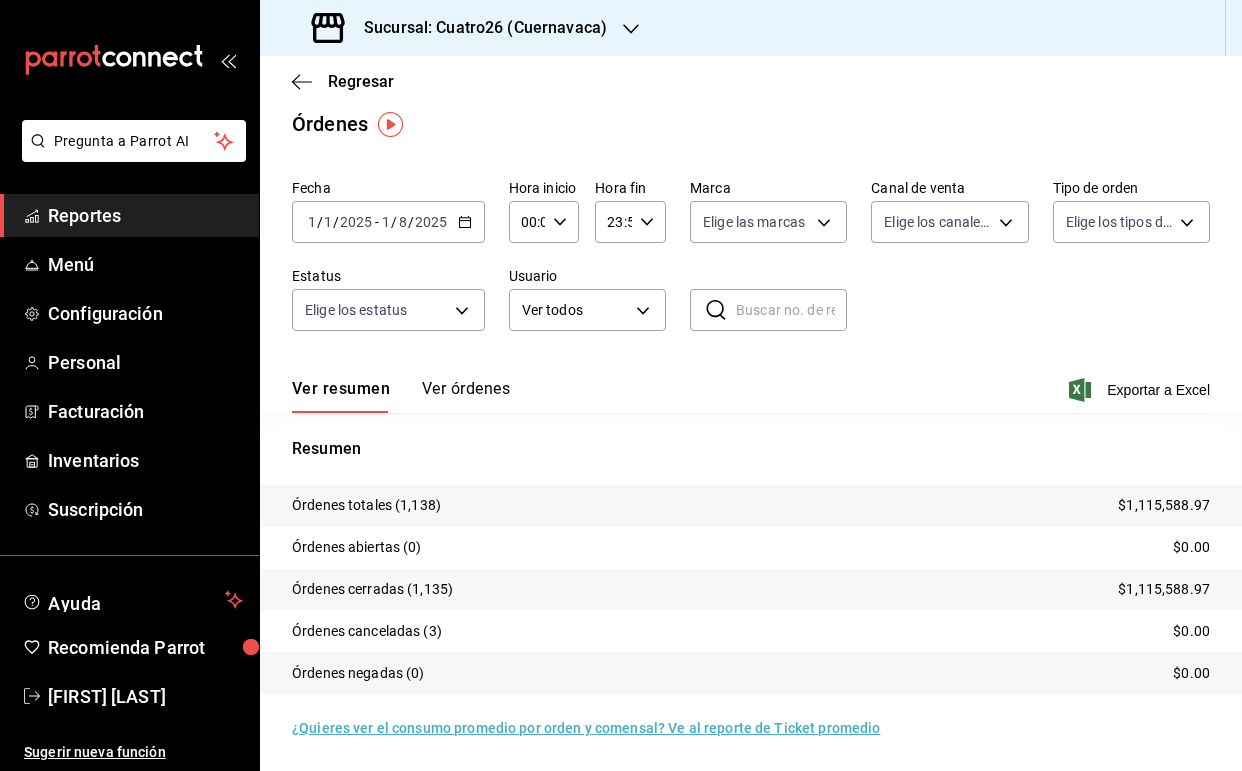 click on "Órdenes cerradas (1,135) $1,115,588.97" at bounding box center (751, 590) 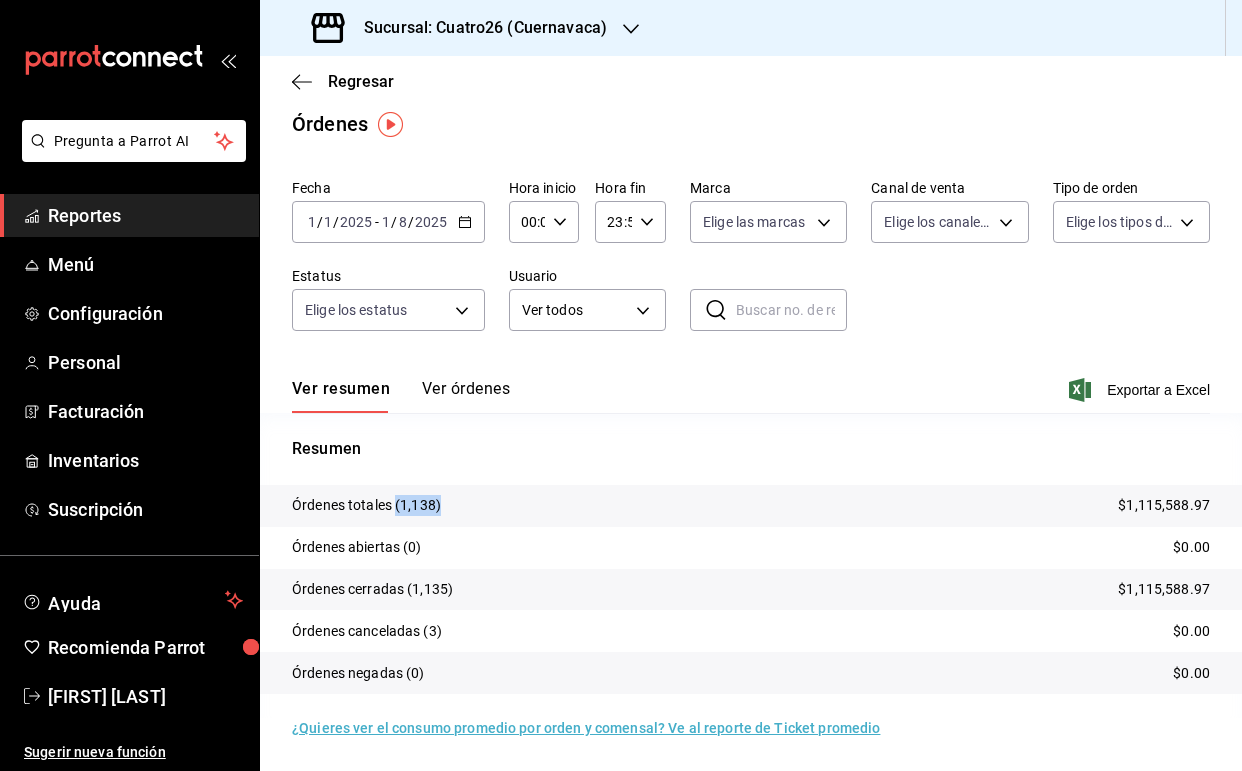 drag, startPoint x: 457, startPoint y: 499, endPoint x: 396, endPoint y: 497, distance: 61.03278 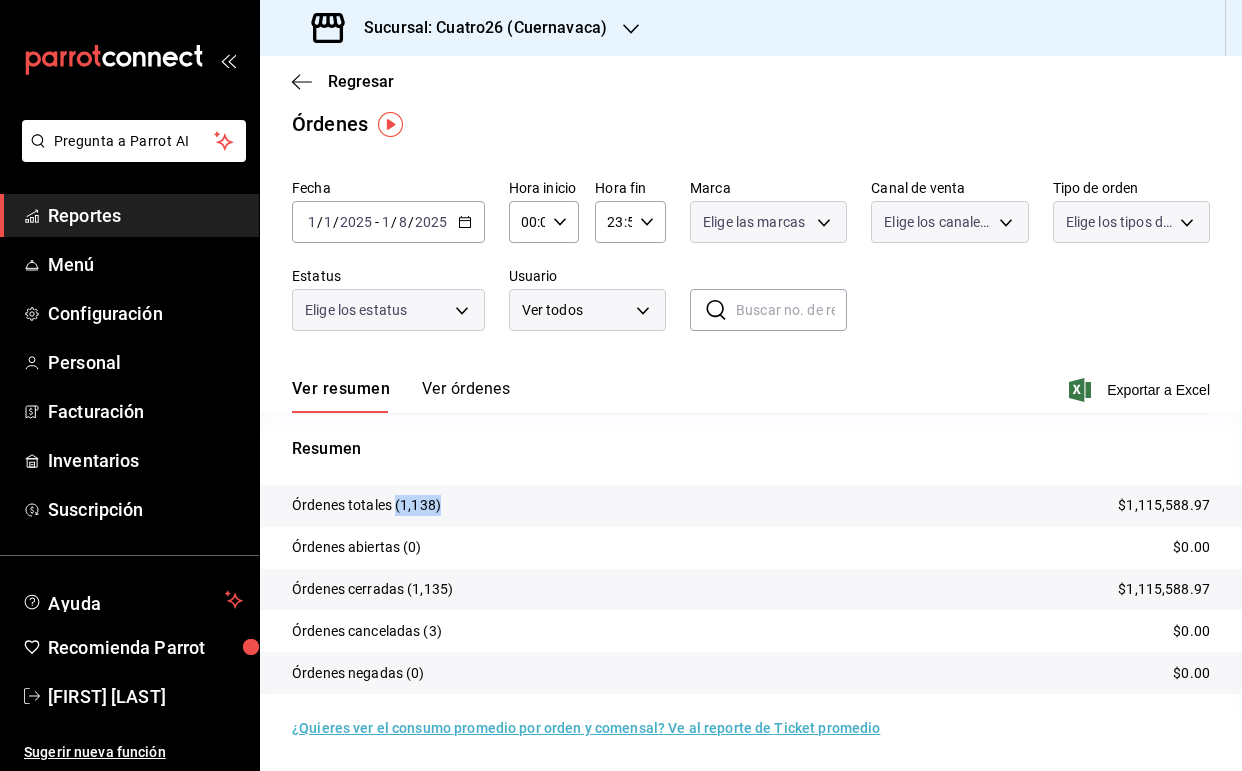 scroll, scrollTop: 0, scrollLeft: 0, axis: both 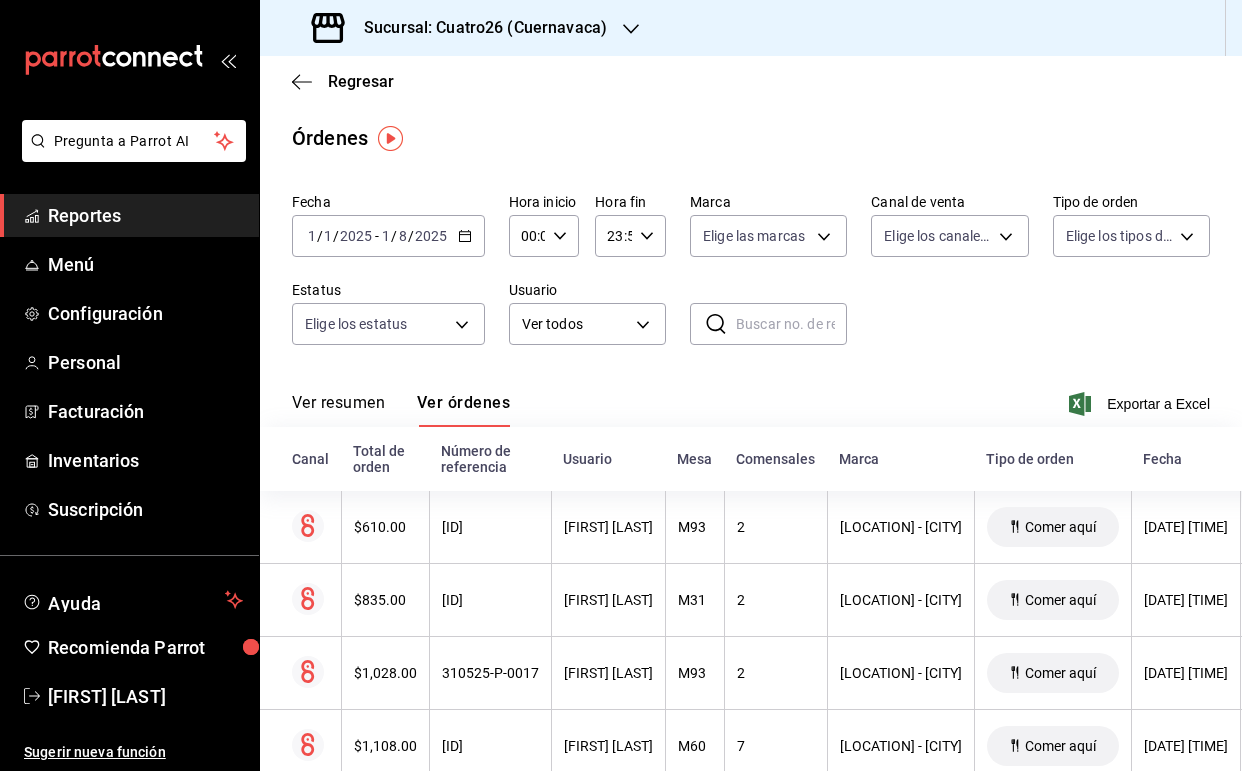 click on "Sucursal: Cuatro26 (Cuernavaca)" at bounding box center [461, 28] 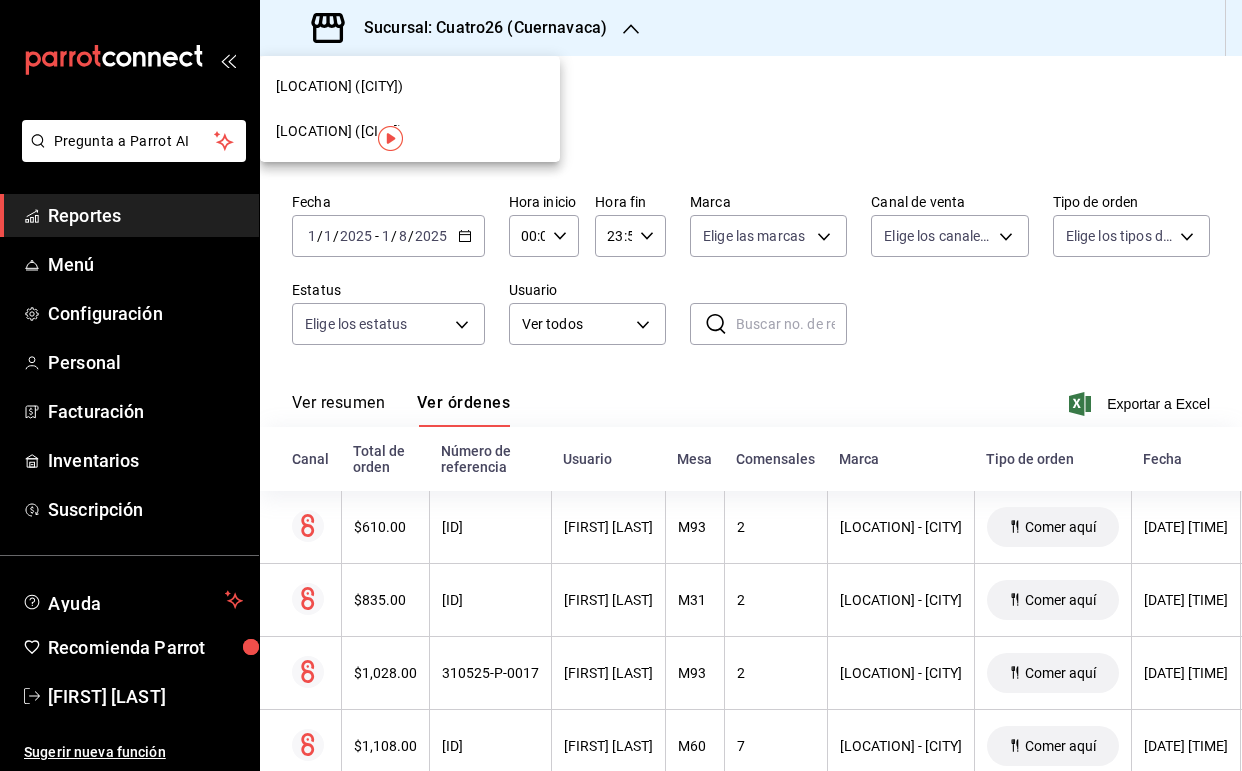 click on "[LOCATION] ([CITY])" at bounding box center [410, 131] 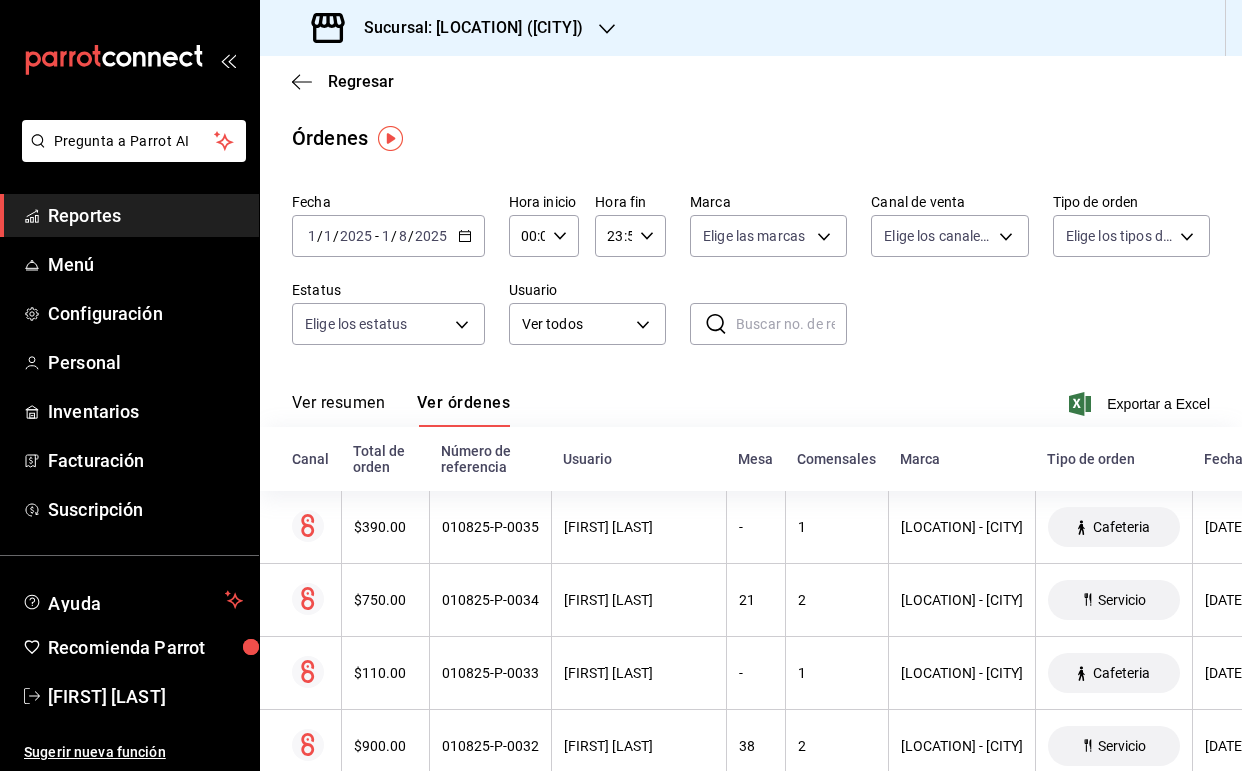 click on "Ver resumen" at bounding box center (338, 410) 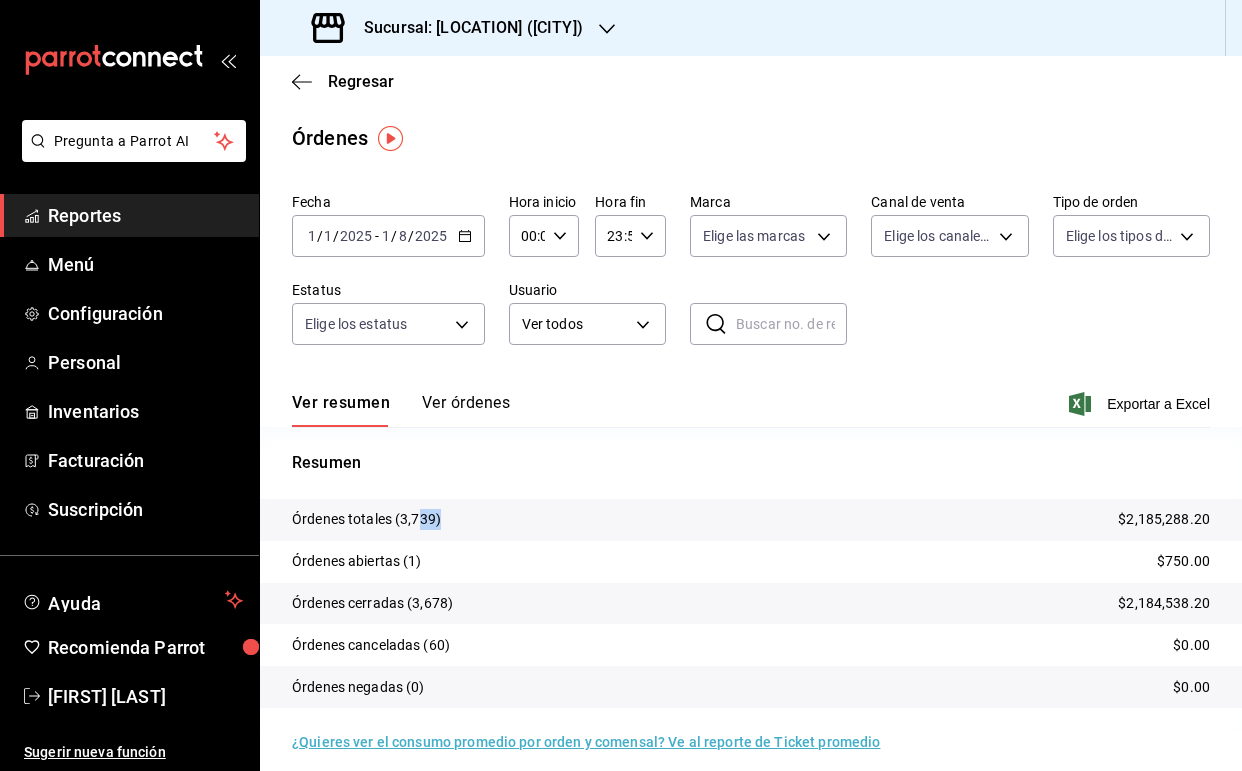 drag, startPoint x: 463, startPoint y: 522, endPoint x: 421, endPoint y: 523, distance: 42.0119 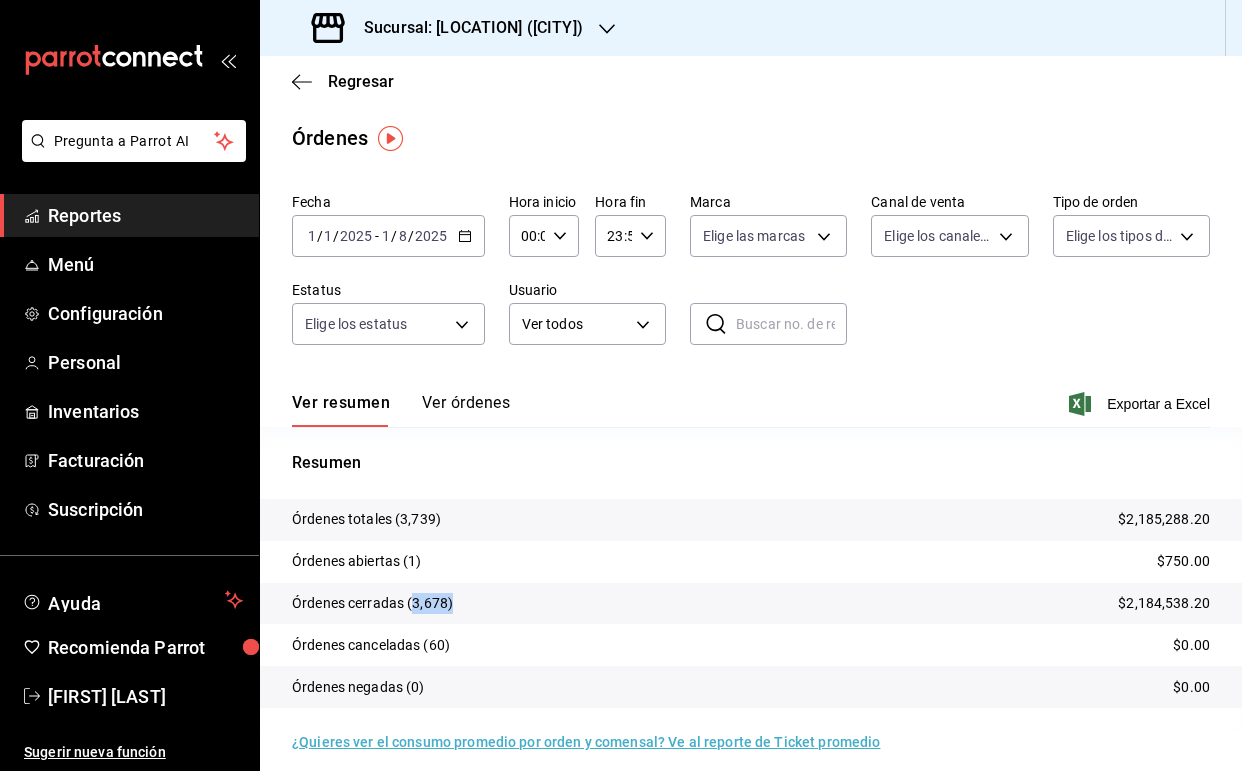 drag, startPoint x: 455, startPoint y: 608, endPoint x: 412, endPoint y: 608, distance: 43 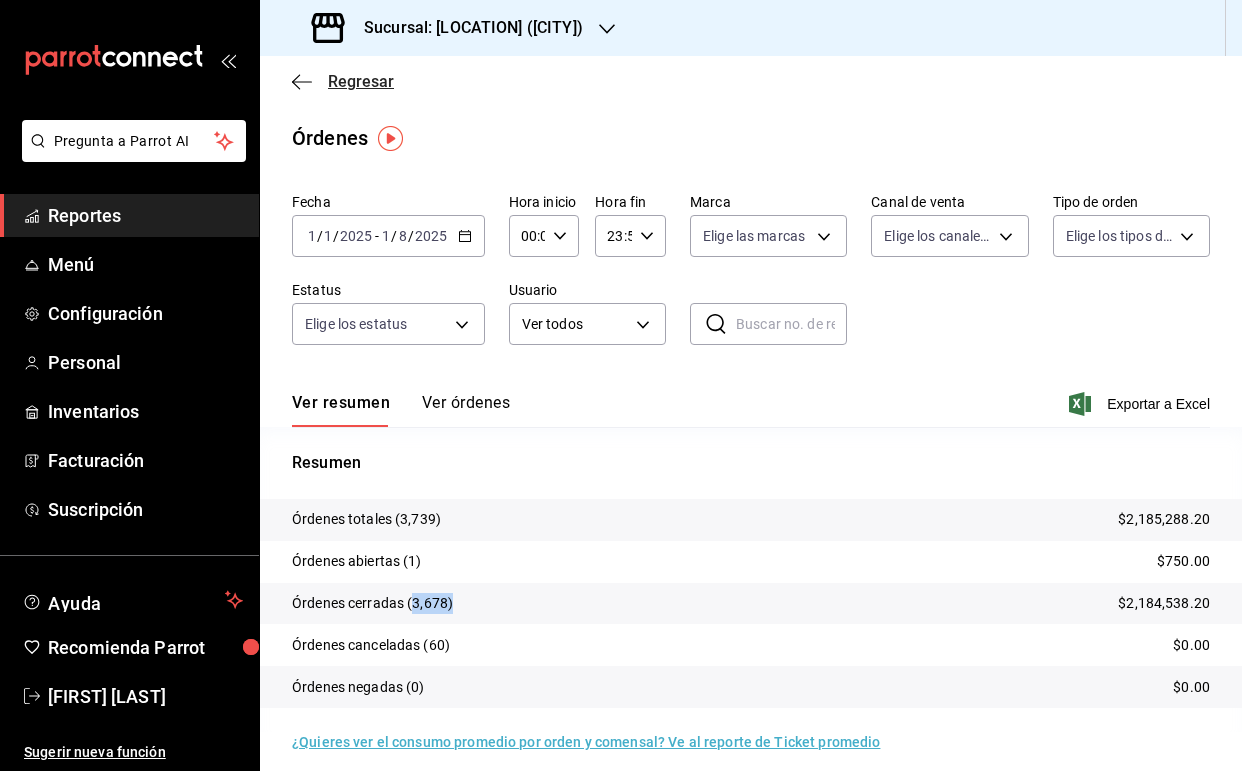 click on "Regresar" at bounding box center [361, 81] 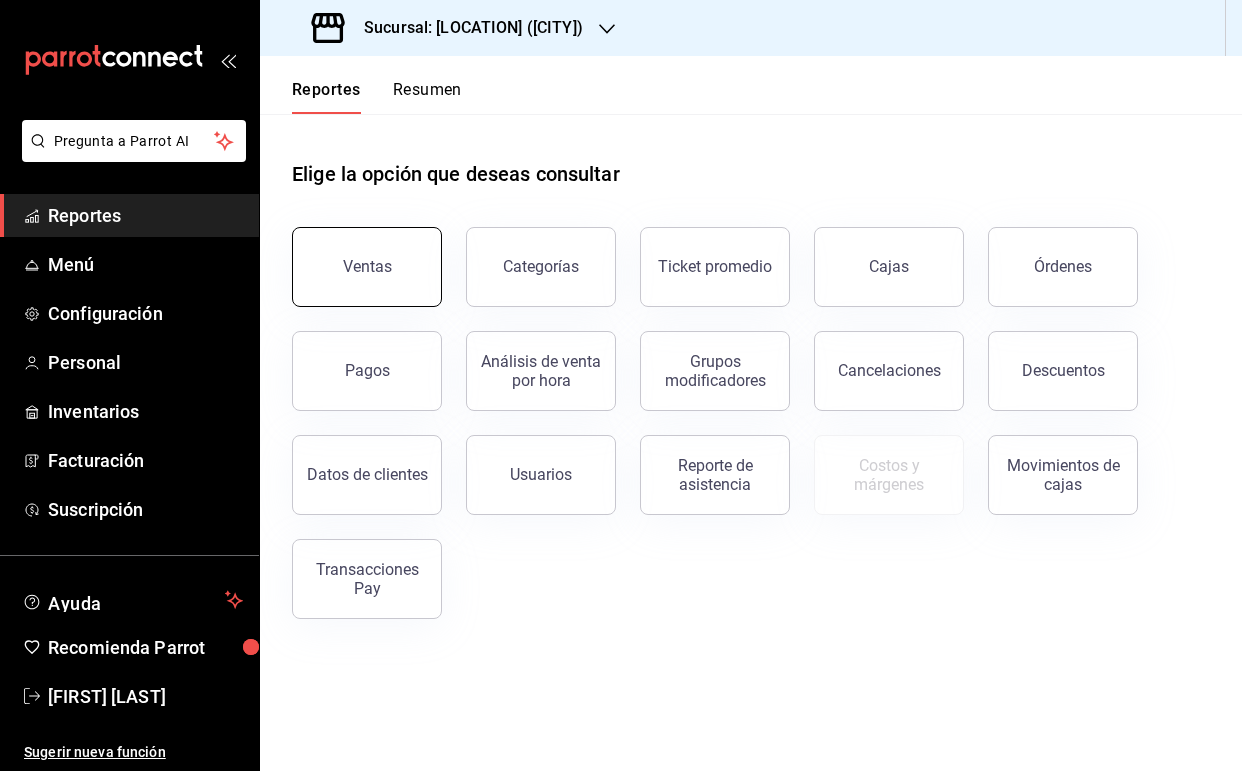 click on "Ventas" at bounding box center [367, 266] 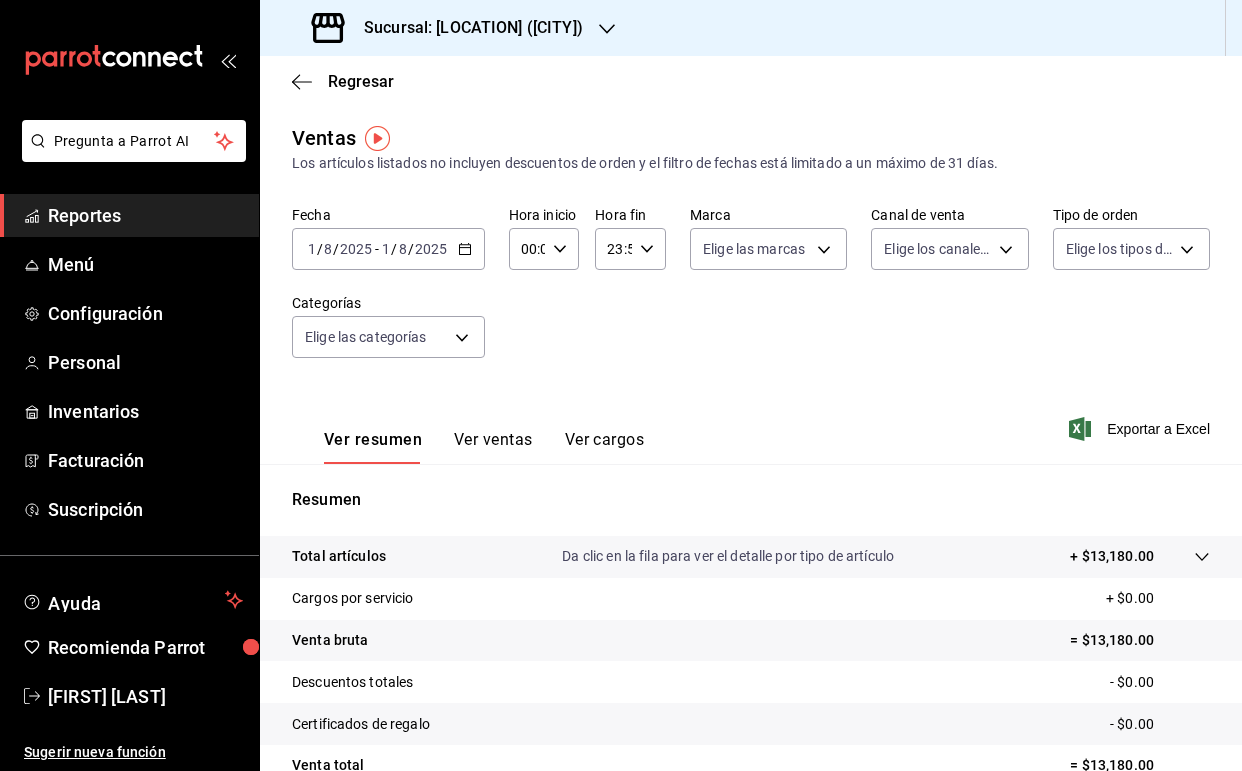 click 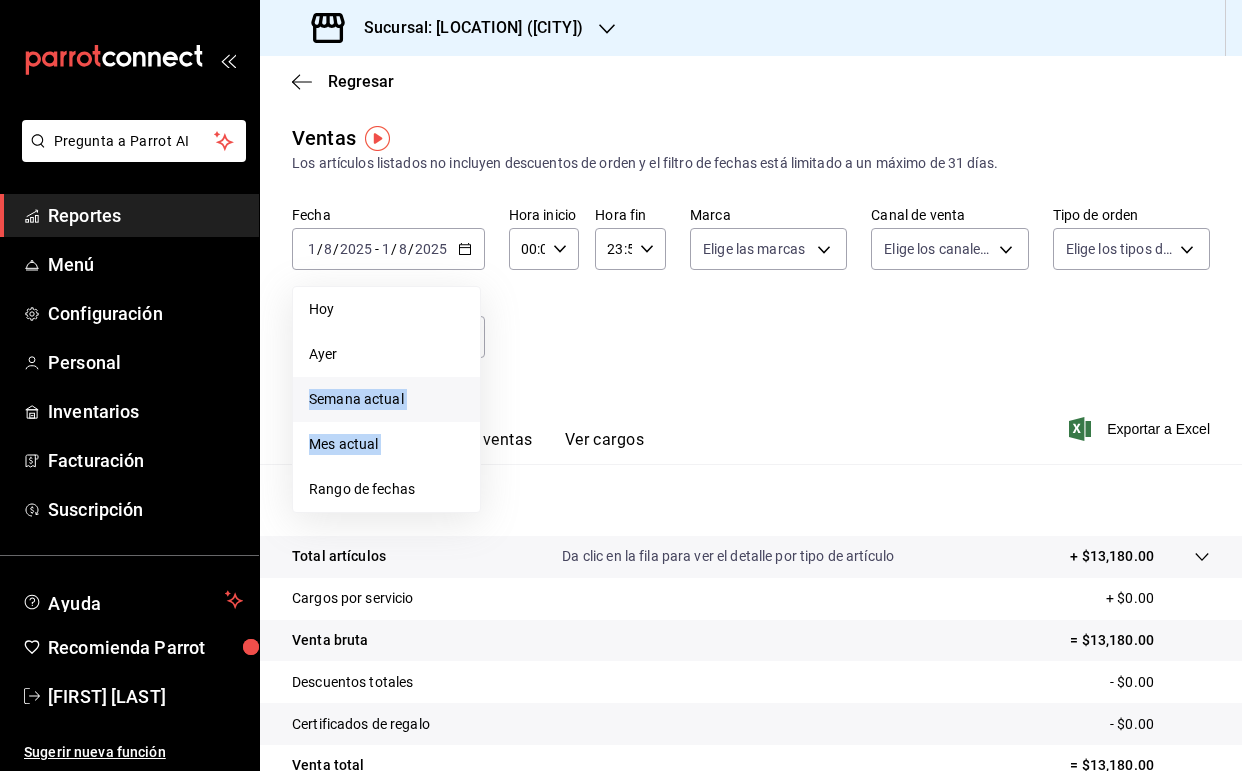 drag, startPoint x: 379, startPoint y: 472, endPoint x: 398, endPoint y: 377, distance: 96.88137 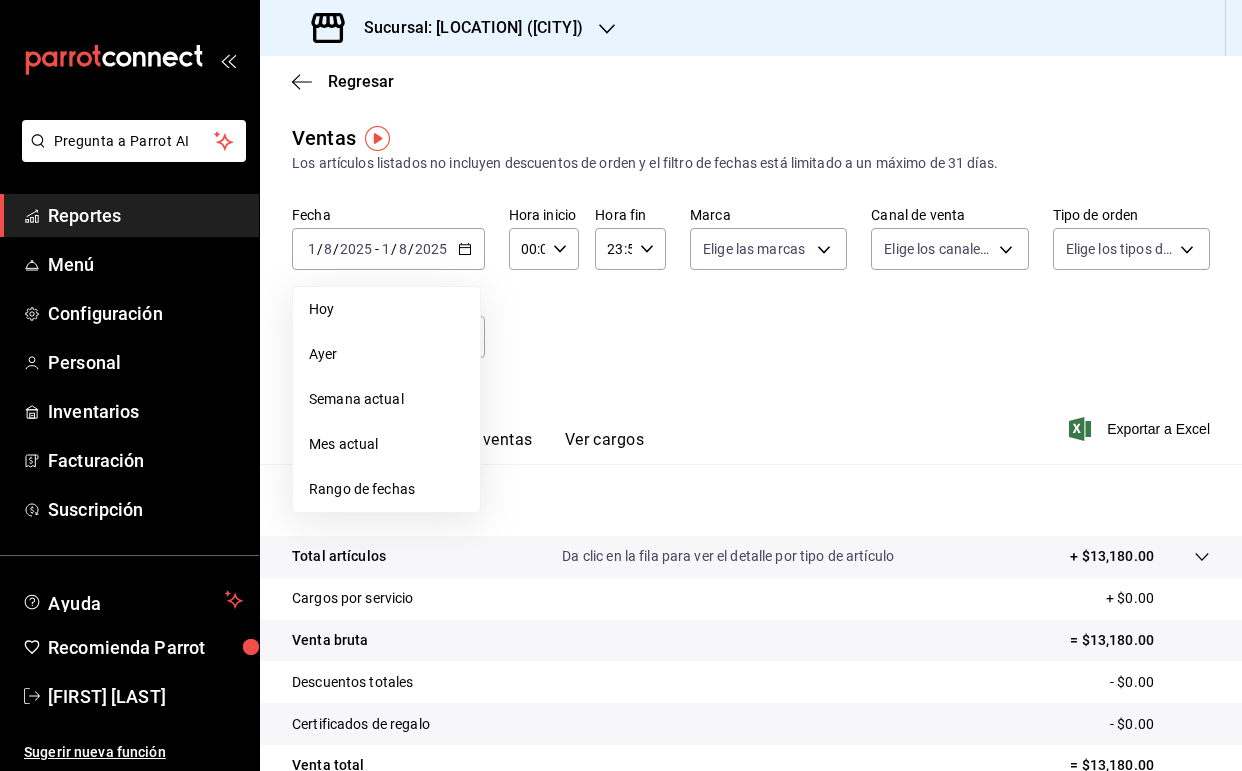 click on "Fecha [DATE] [DATE] - [DATE] [DATE] Hoy Ayer Semana actual Mes actual Rango de fechas Hora inicio 00:00 Hora inicio Hora fin 23:59 Hora fin Marca Elige las marcas Canal de venta Elige los canales de venta Tipo de orden Elige los tipos de orden Categorías Elige las categorías" at bounding box center (751, 294) 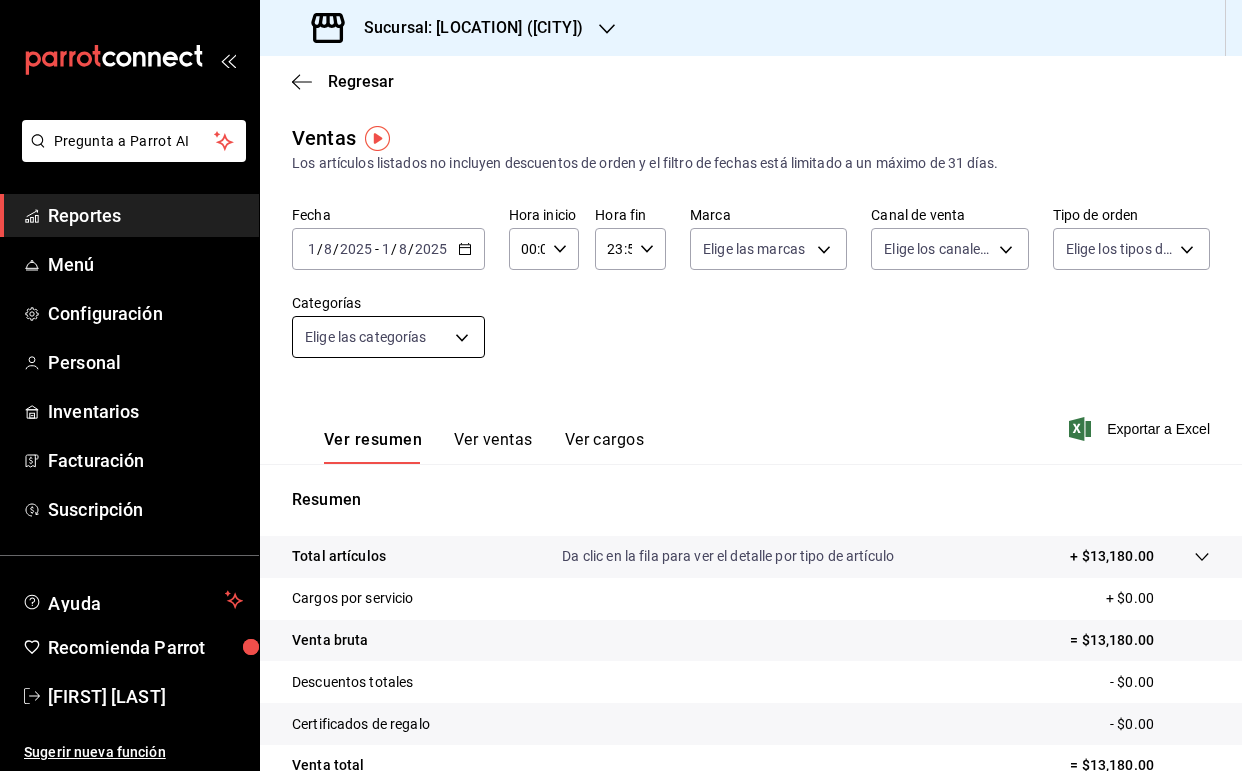 click on "Pregunta a Parrot AI Reportes   Menú   Configuración   Personal   Inventarios   Facturación   Suscripción   Ayuda Recomienda Parrot   [FIRST] [LAST]   Sugerir nueva función   Sucursal: [LOCATION] ([CITY]) Regresar Ventas Los artículos listados no incluyen descuentos de orden y el filtro de fechas está limitado a un máximo de 31 días. Fecha [DATE] [DATE] - [DATE] [DATE] Hora inicio 00:00 Hora inicio Hora fin 23:59 Hora fin Marca Elige las marcas Canal de venta Elige los canales de venta Tipo de orden Elige los tipos de orden Categorías Elige las categorías Ver resumen Ver ventas Ver cargos Exportar a Excel Resumen Total artículos Da clic en la fila para ver el detalle por tipo de artículo + [PRICE] Cargos por servicio + [PRICE] Venta bruta = [PRICE] Descuentos totales - [PRICE] Certificados de regalo - [PRICE] Venta total = [PRICE] Impuestos - [PRICE] Venta neta = [PRICE] GANA 1 MES GRATIS EN TU SUSCRIPCIÓN AQUÍ Ver video tutorial Ir a video Ver video tutorial" at bounding box center (621, 385) 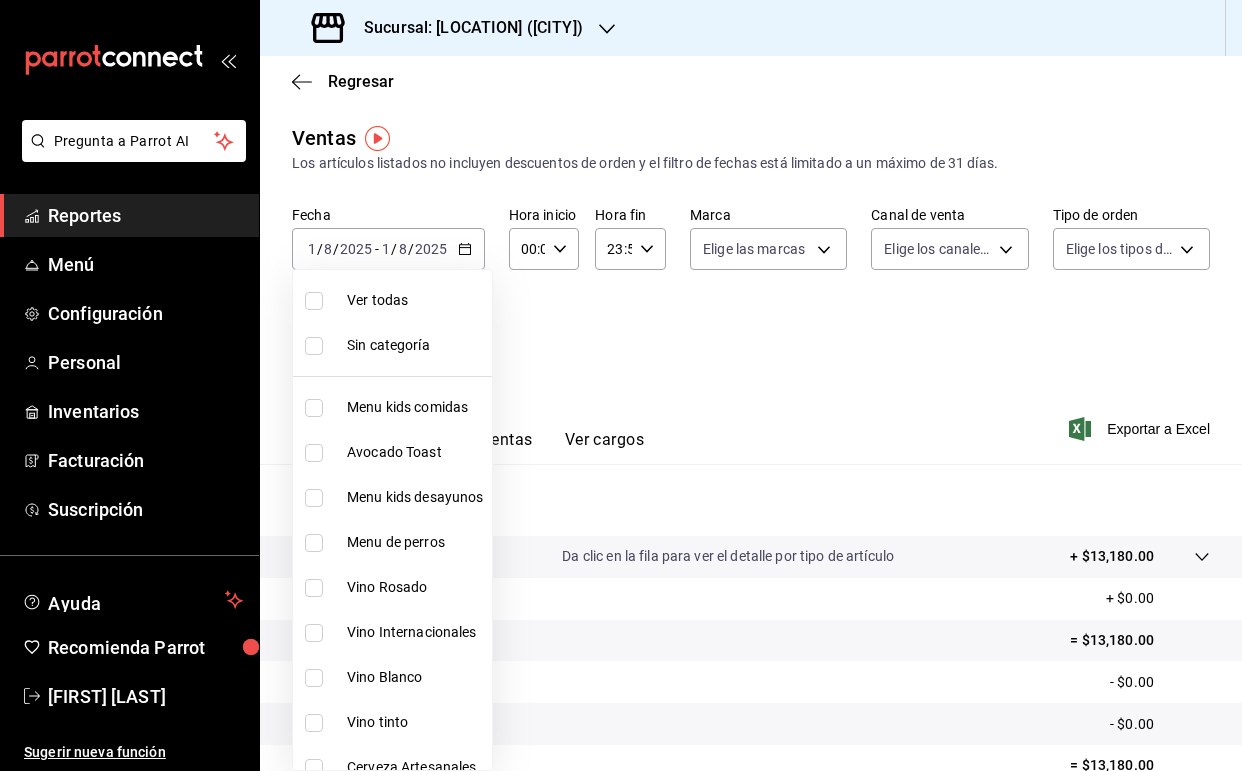 click at bounding box center (621, 385) 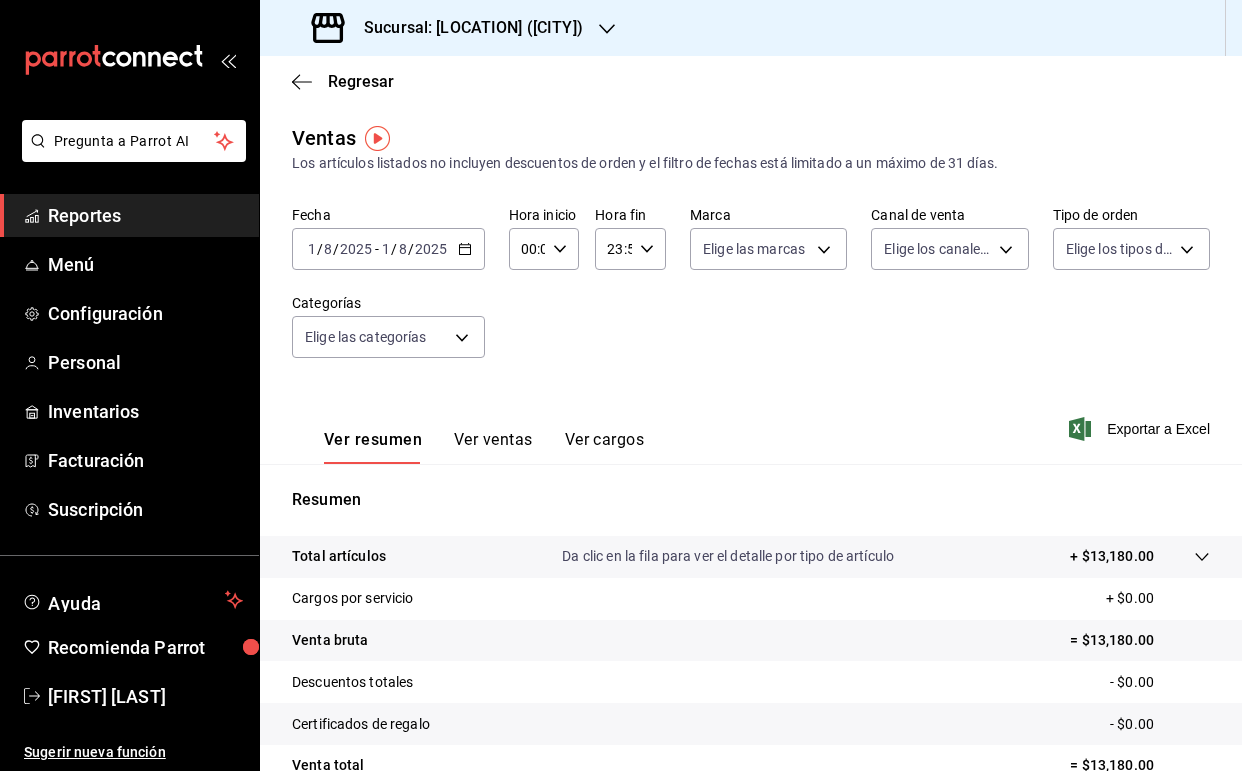 click 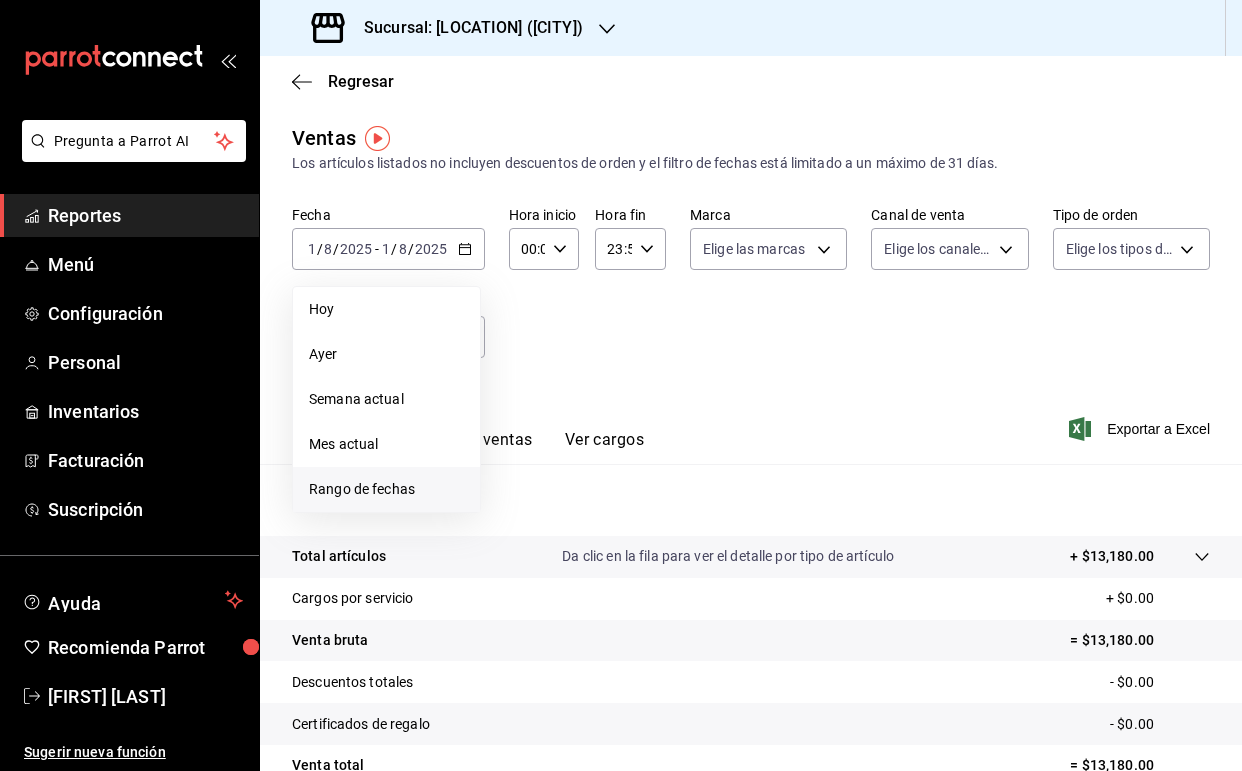 click on "Rango de fechas" at bounding box center (386, 489) 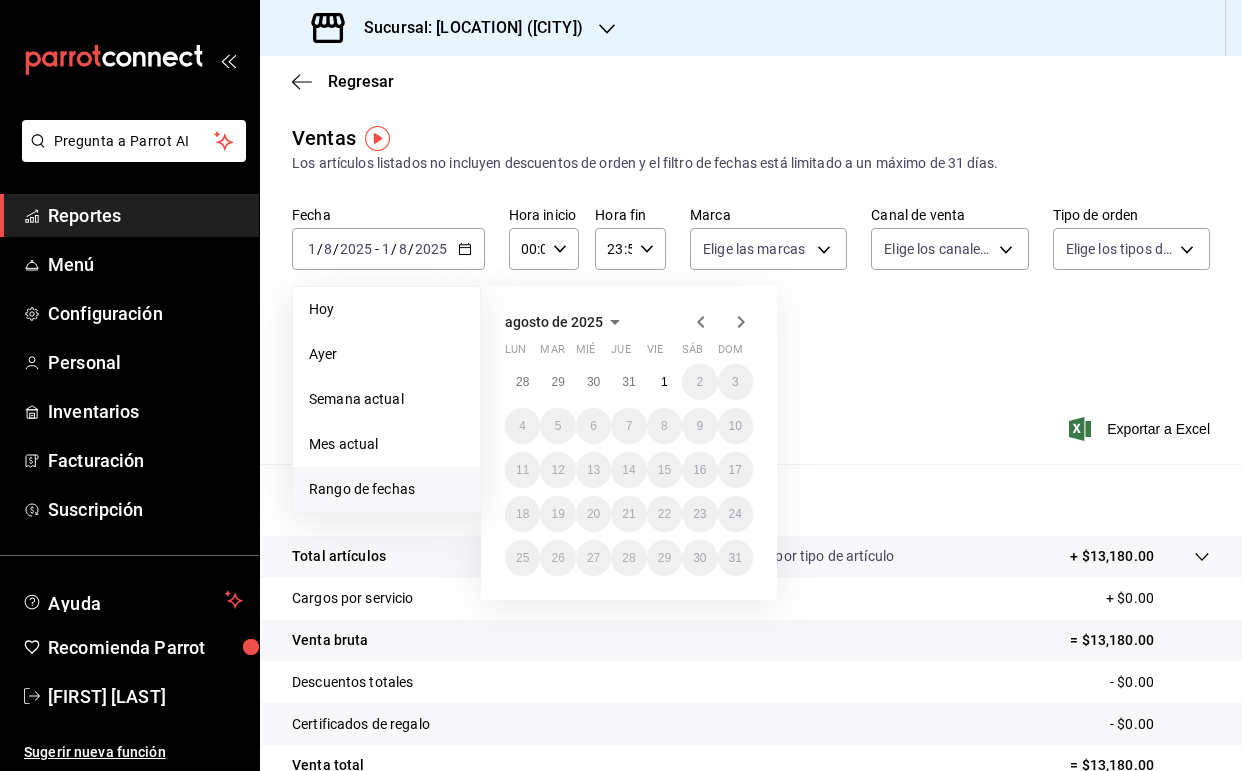 click 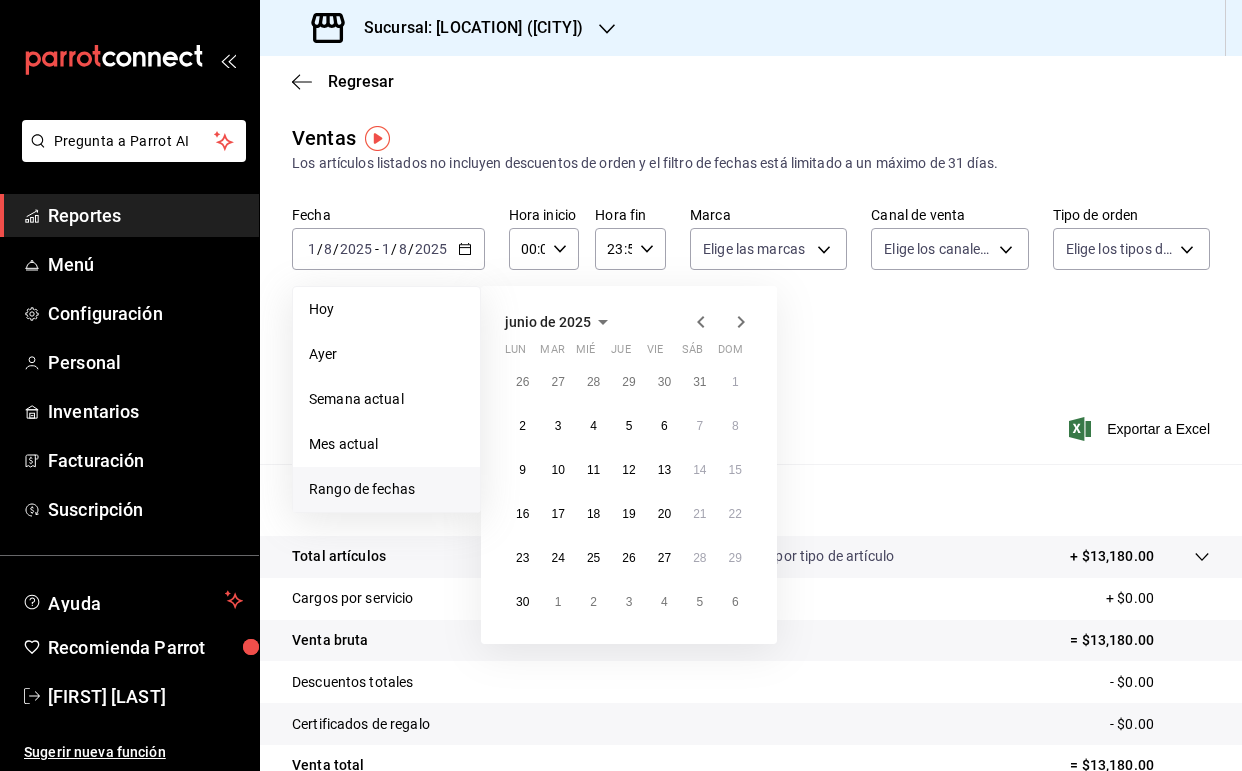 click 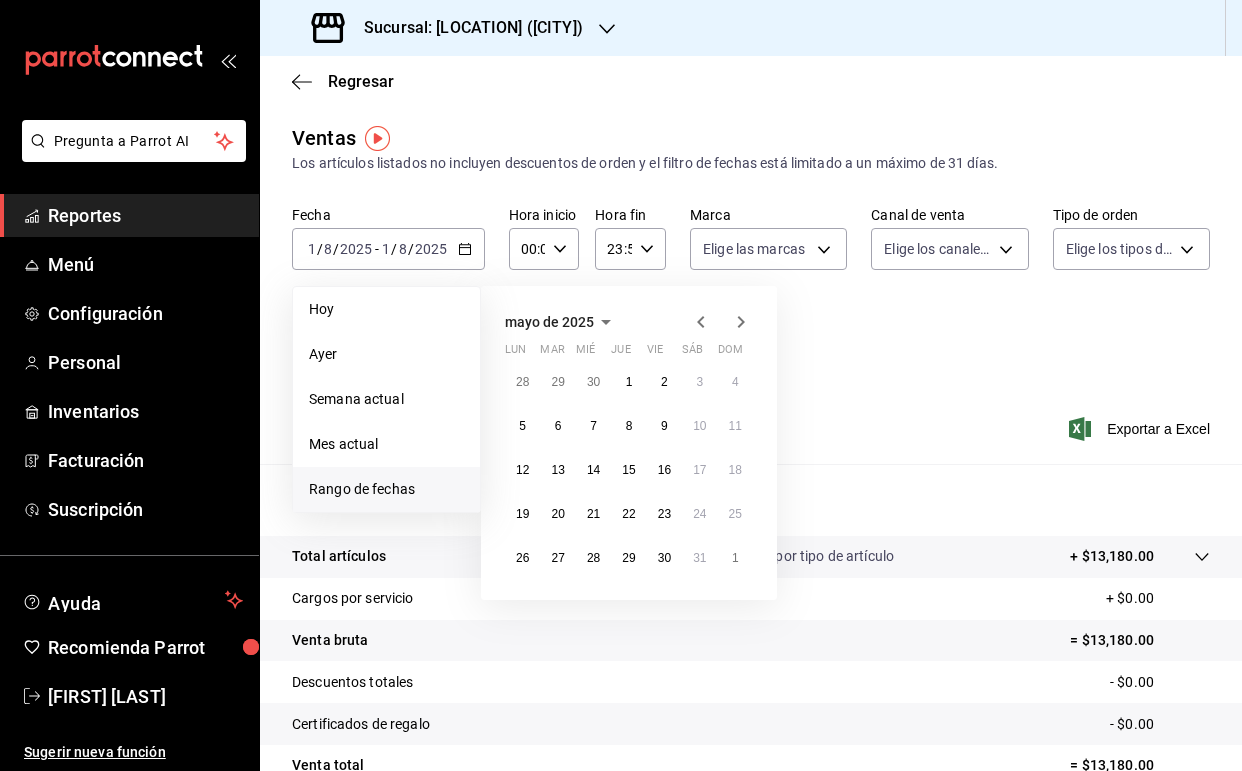 click 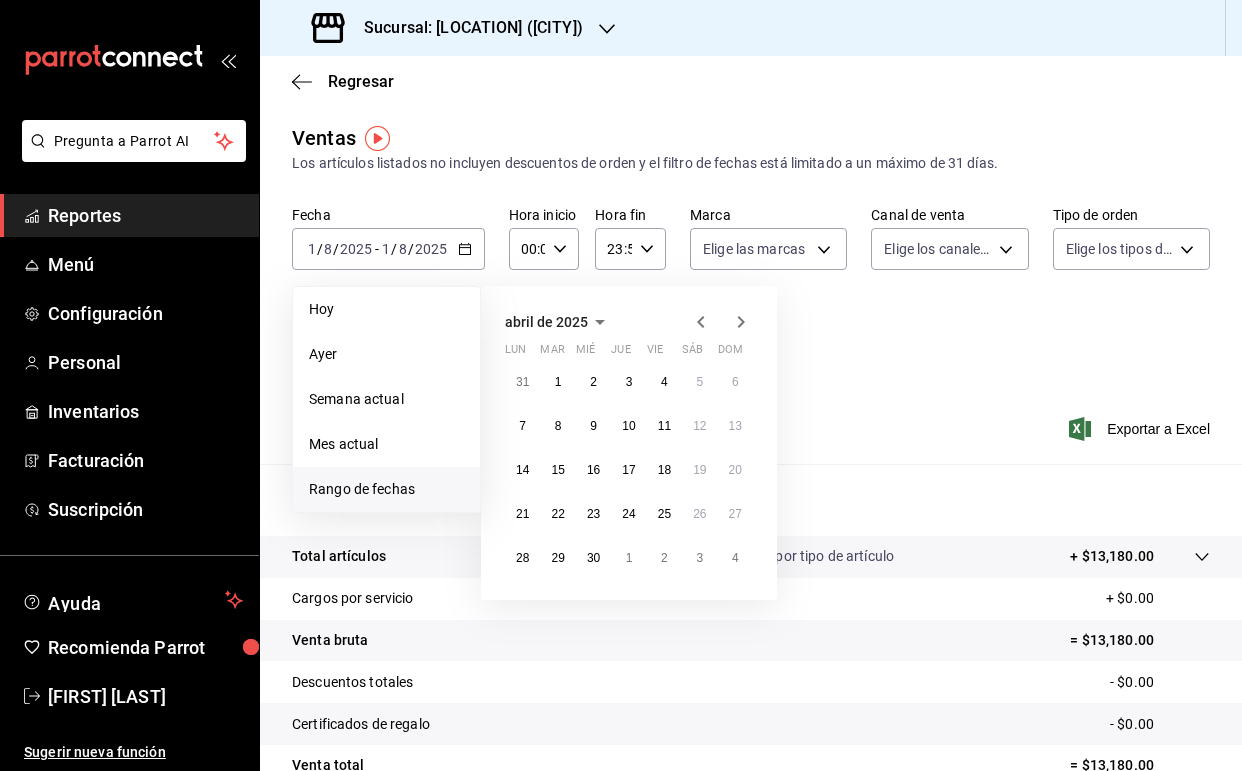 click 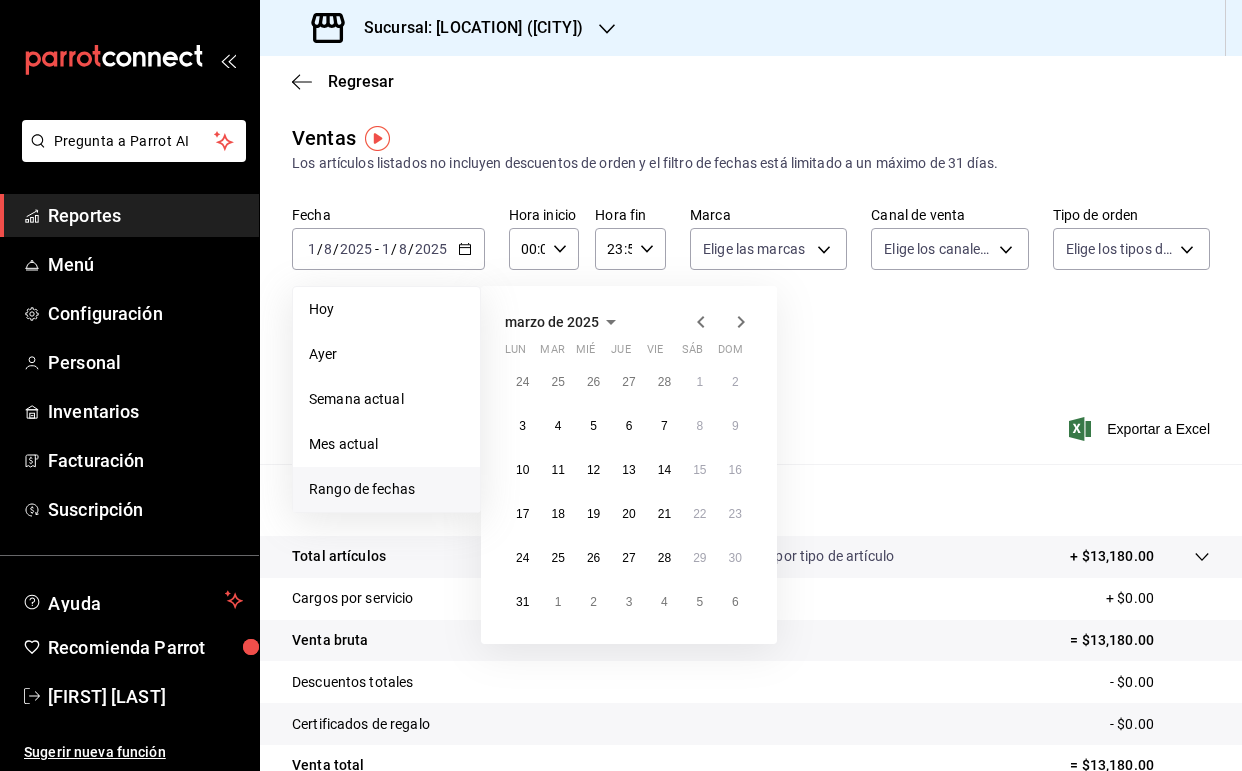 drag, startPoint x: 660, startPoint y: 554, endPoint x: 575, endPoint y: 542, distance: 85.84288 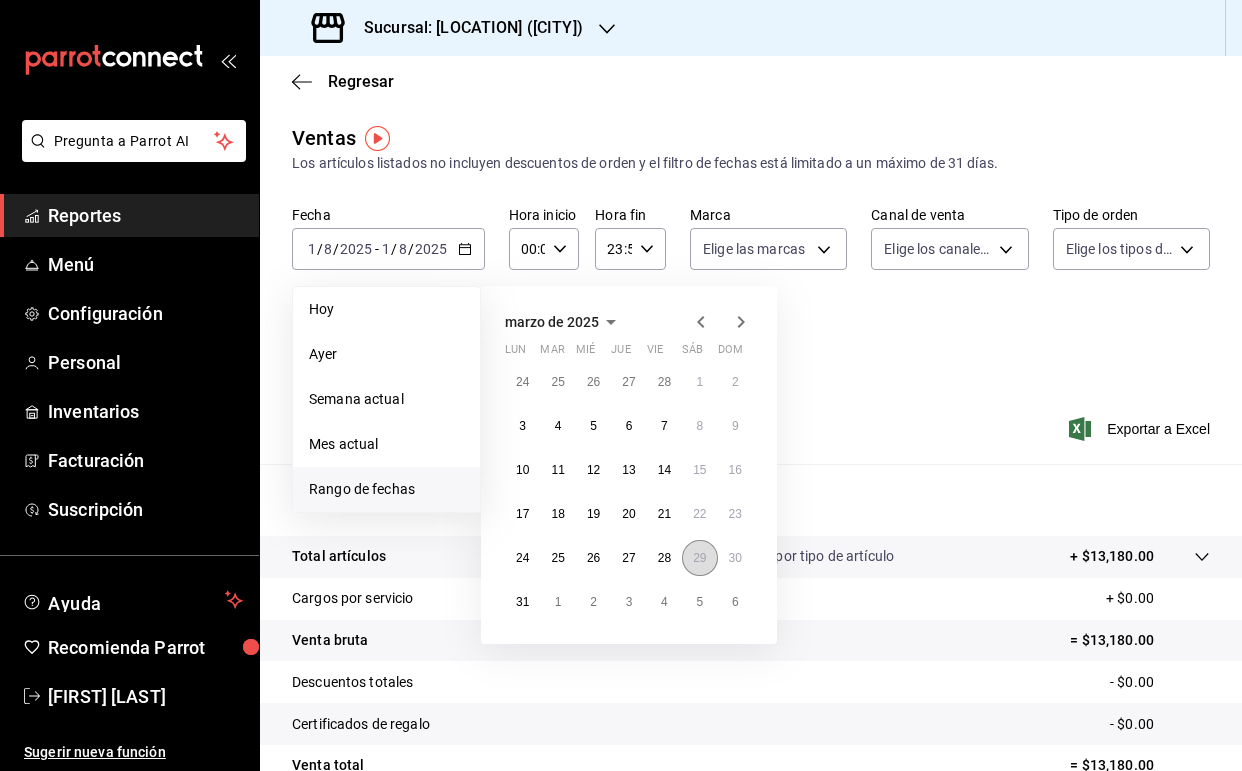 click on "29" at bounding box center (699, 558) 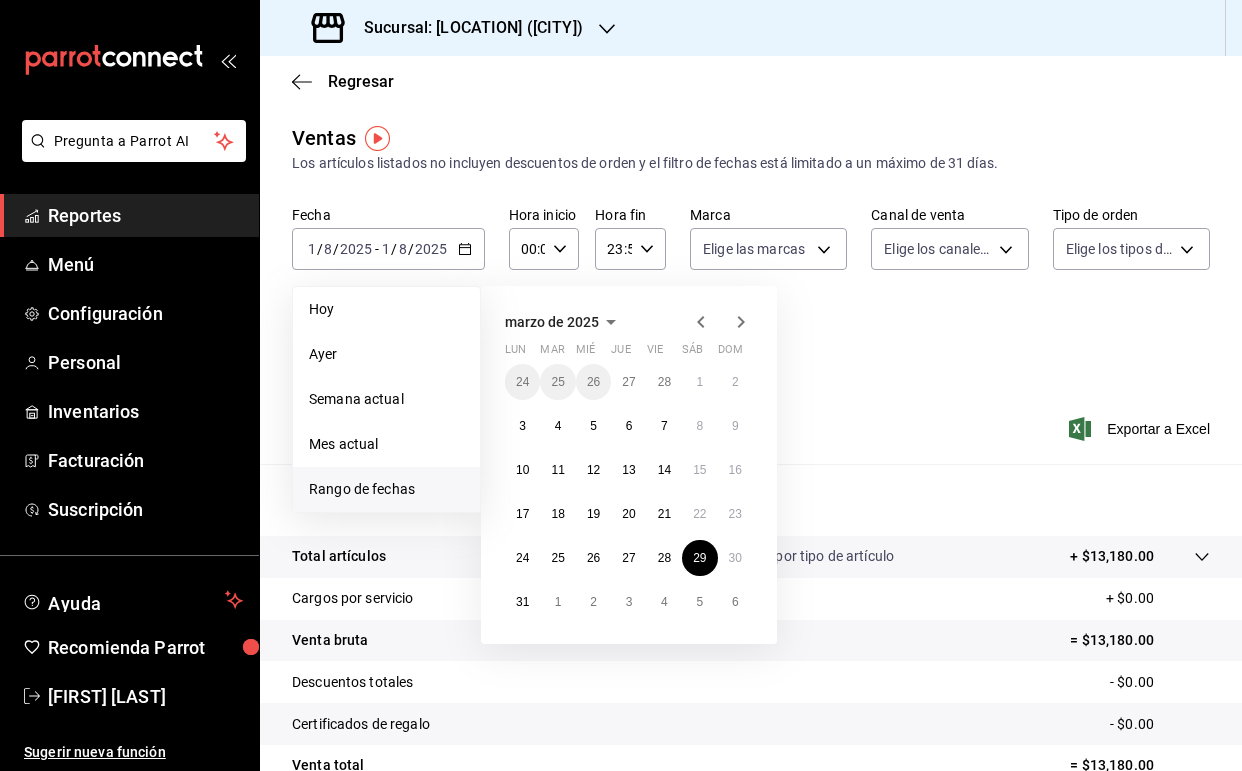 click 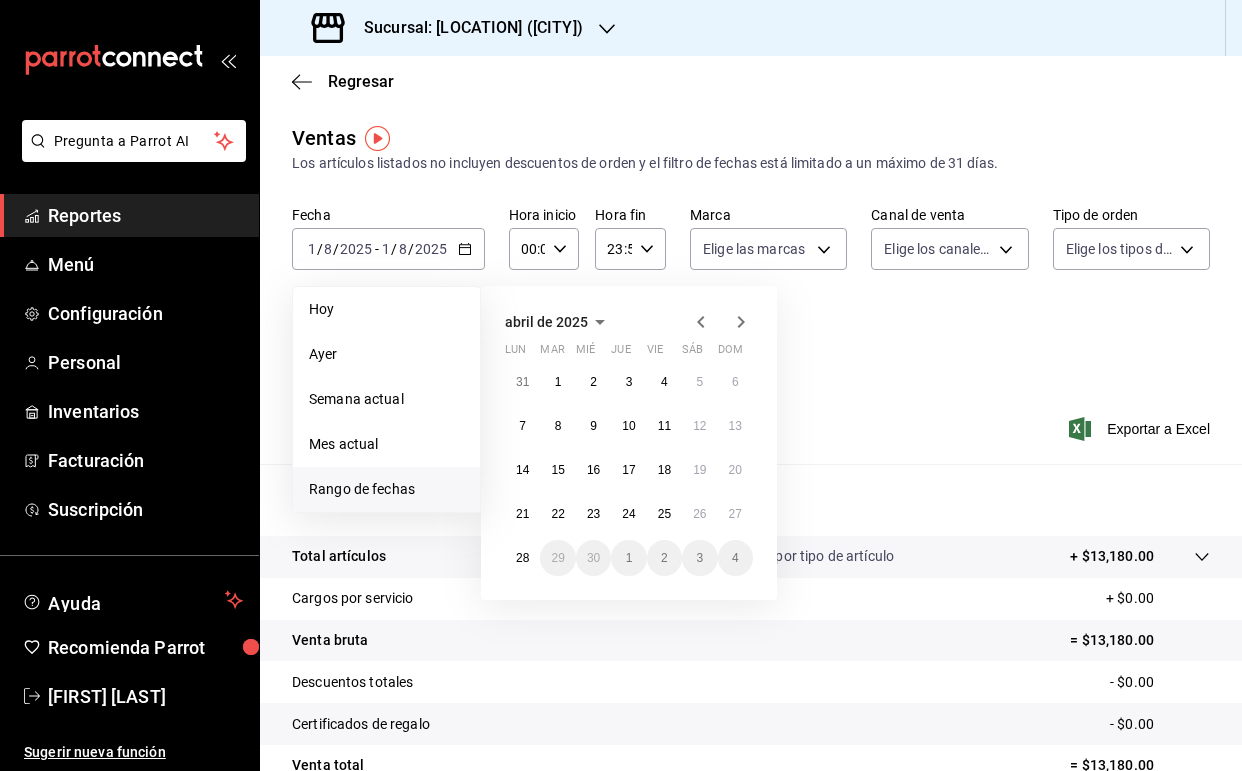click 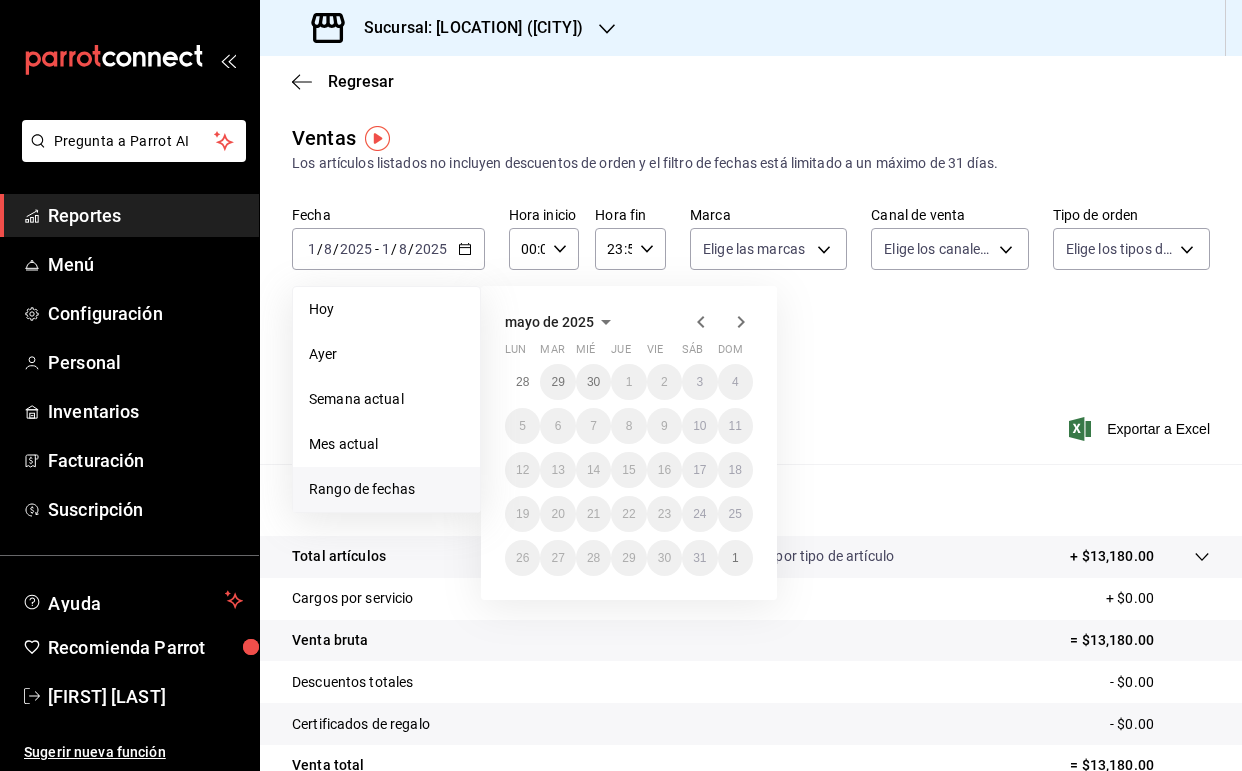click 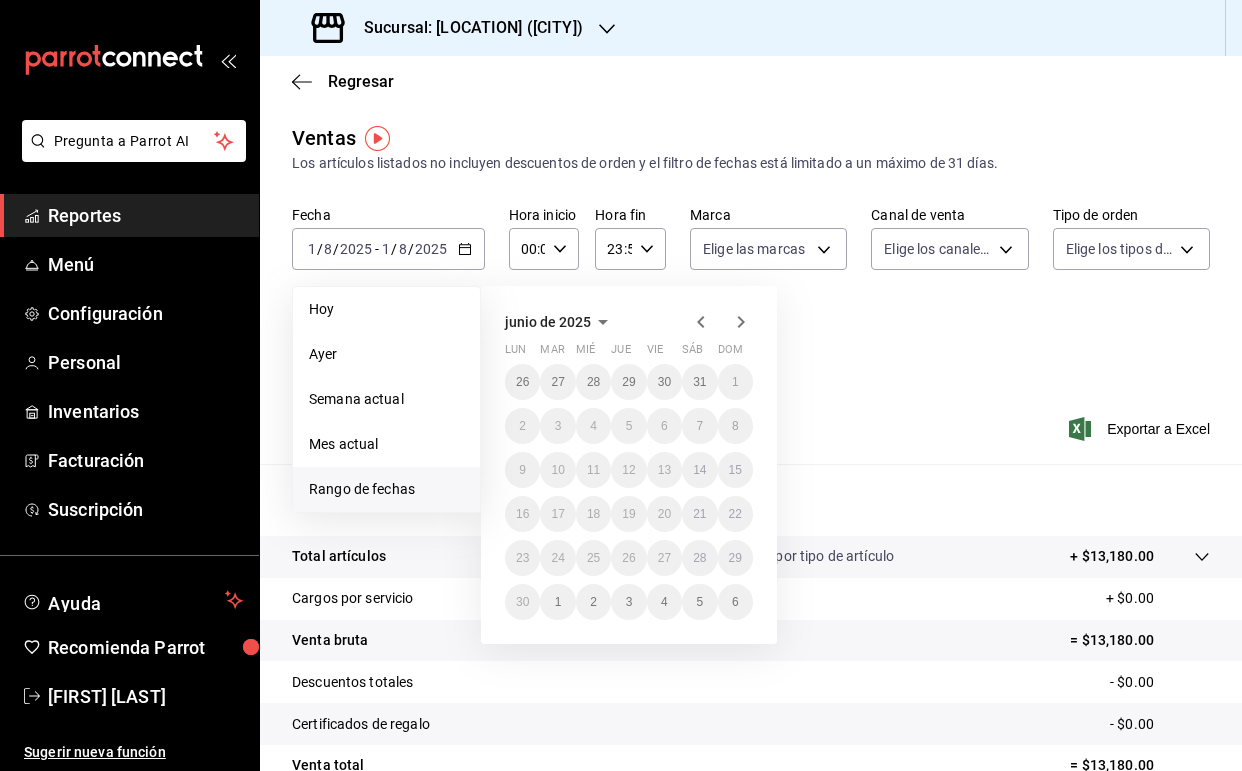 click 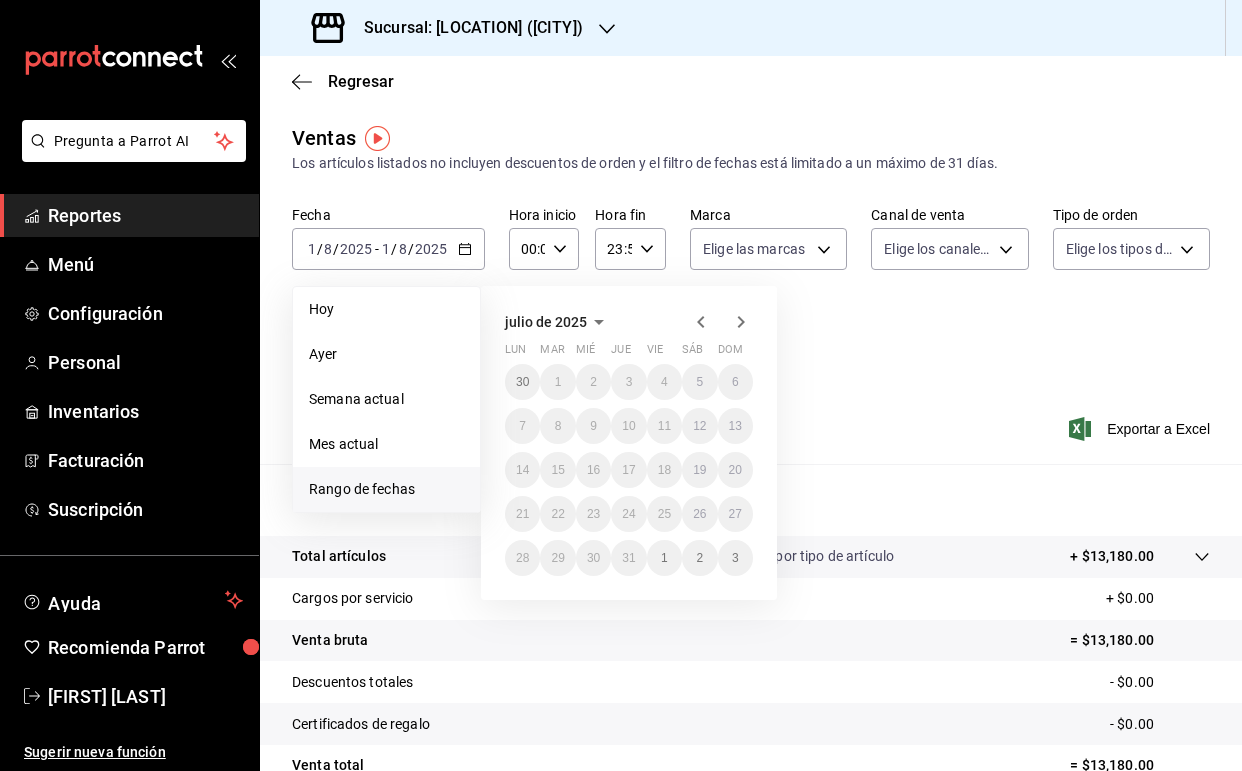 click 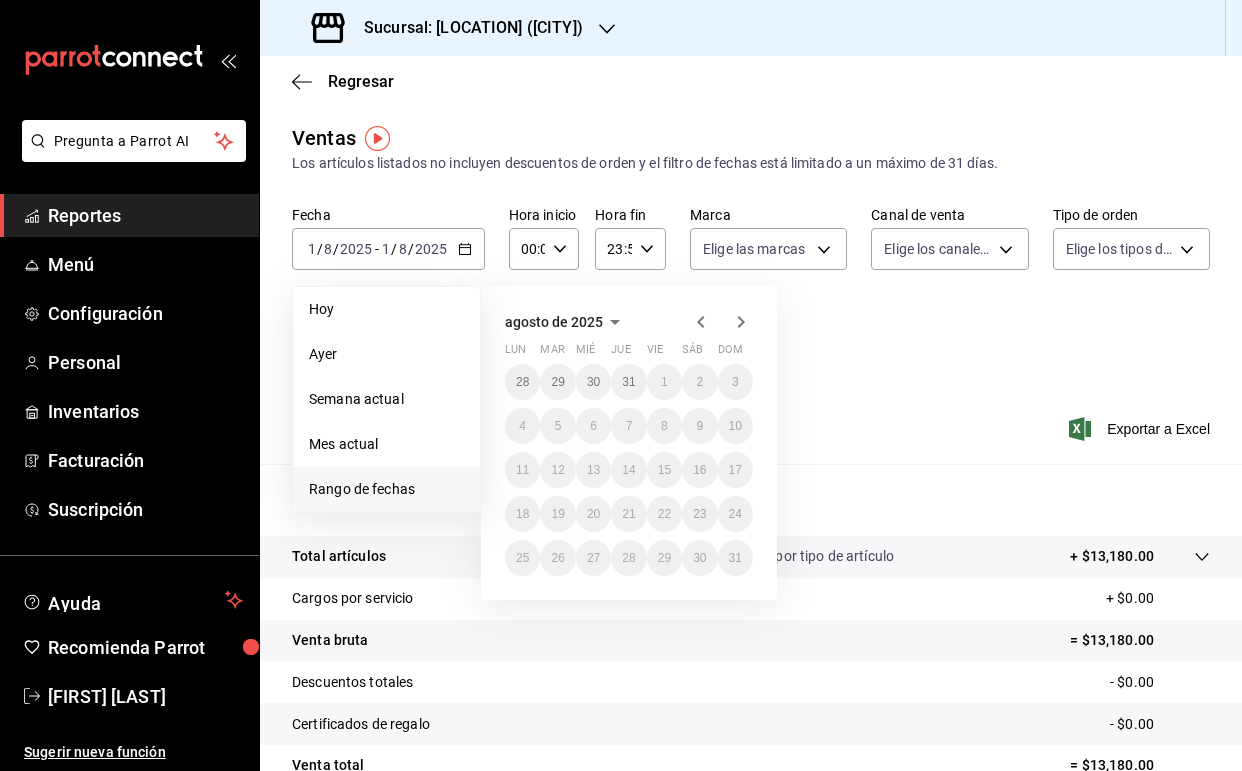 click 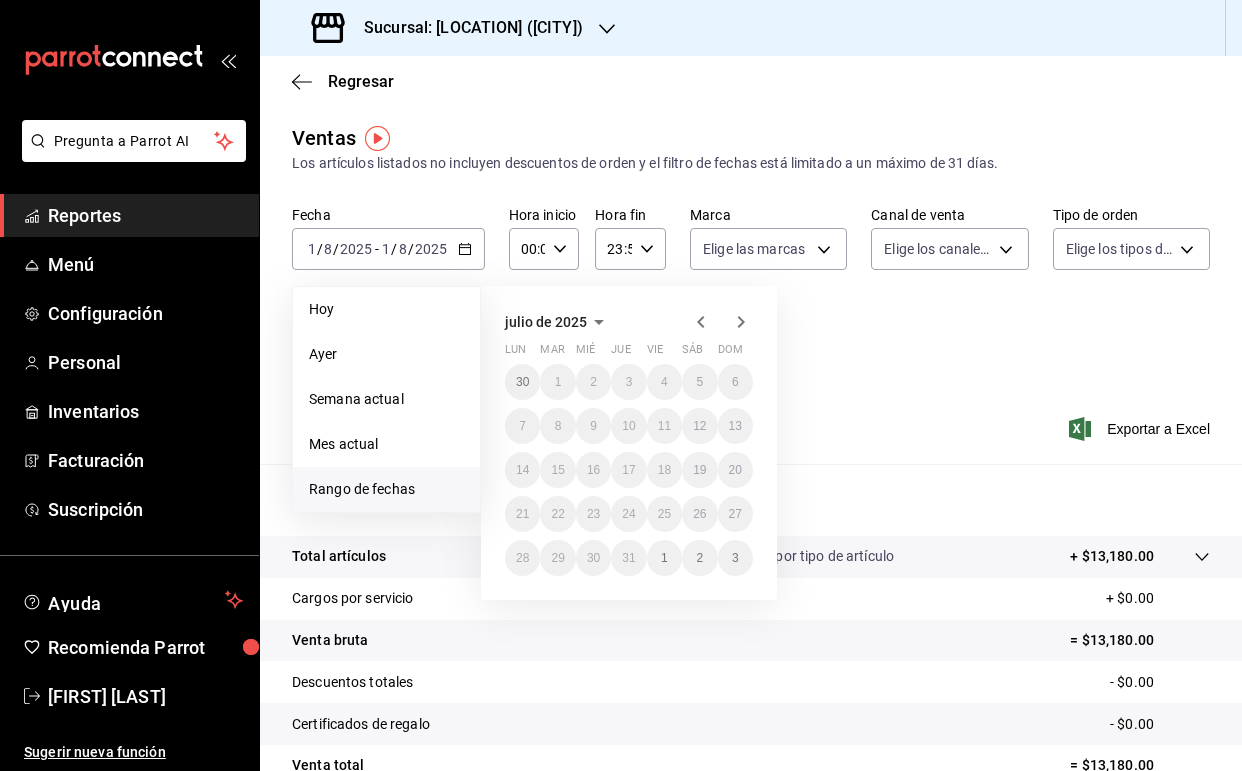 click 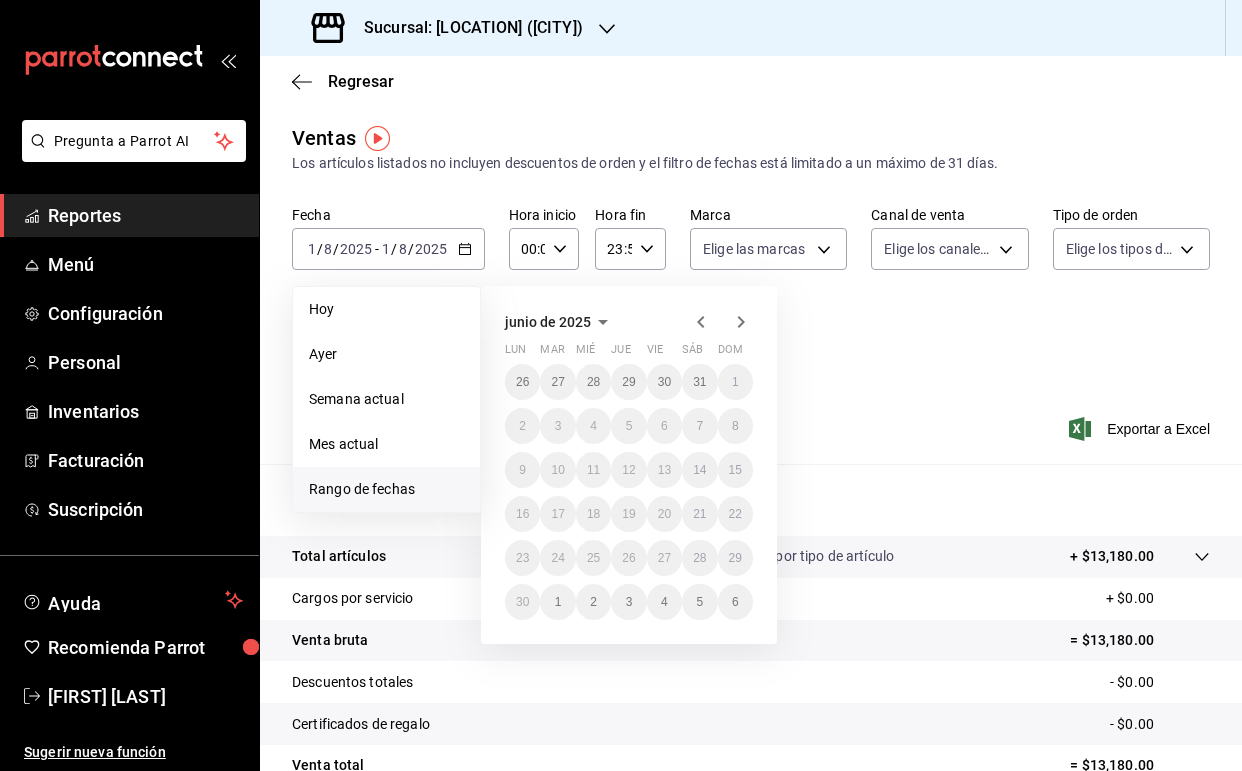 click 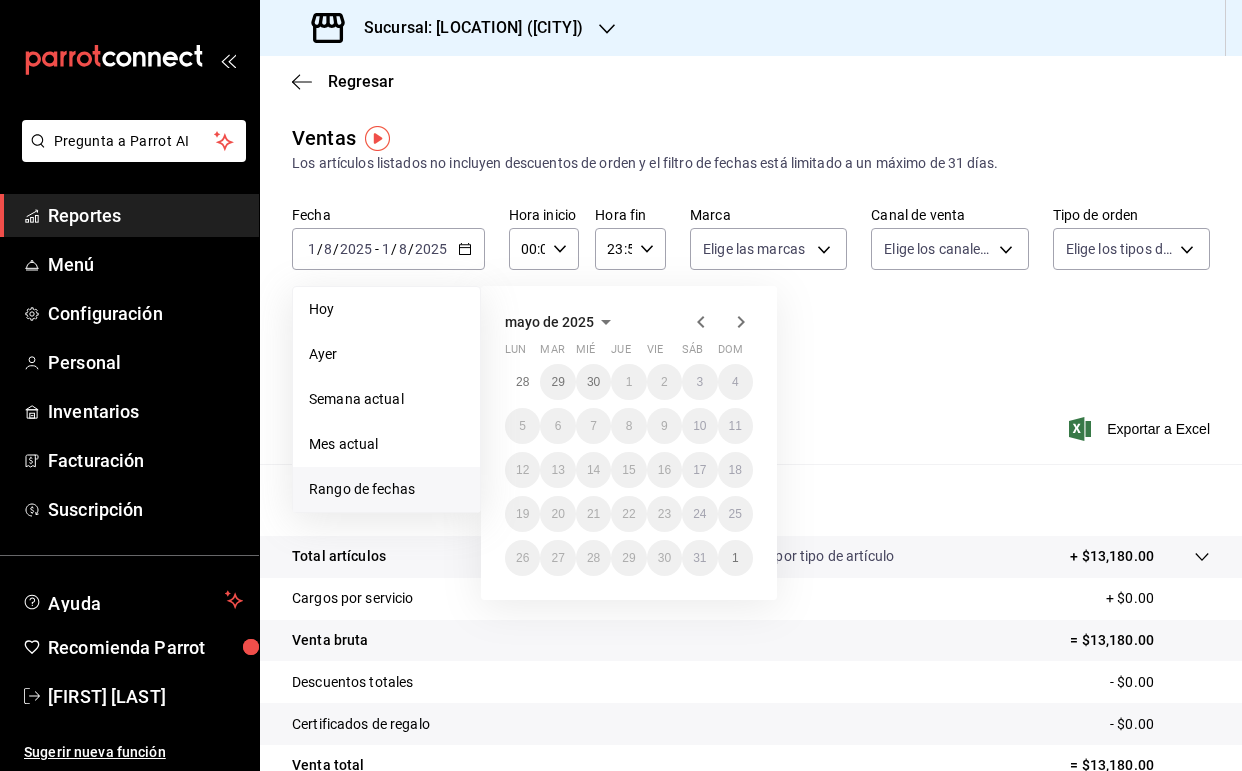 click 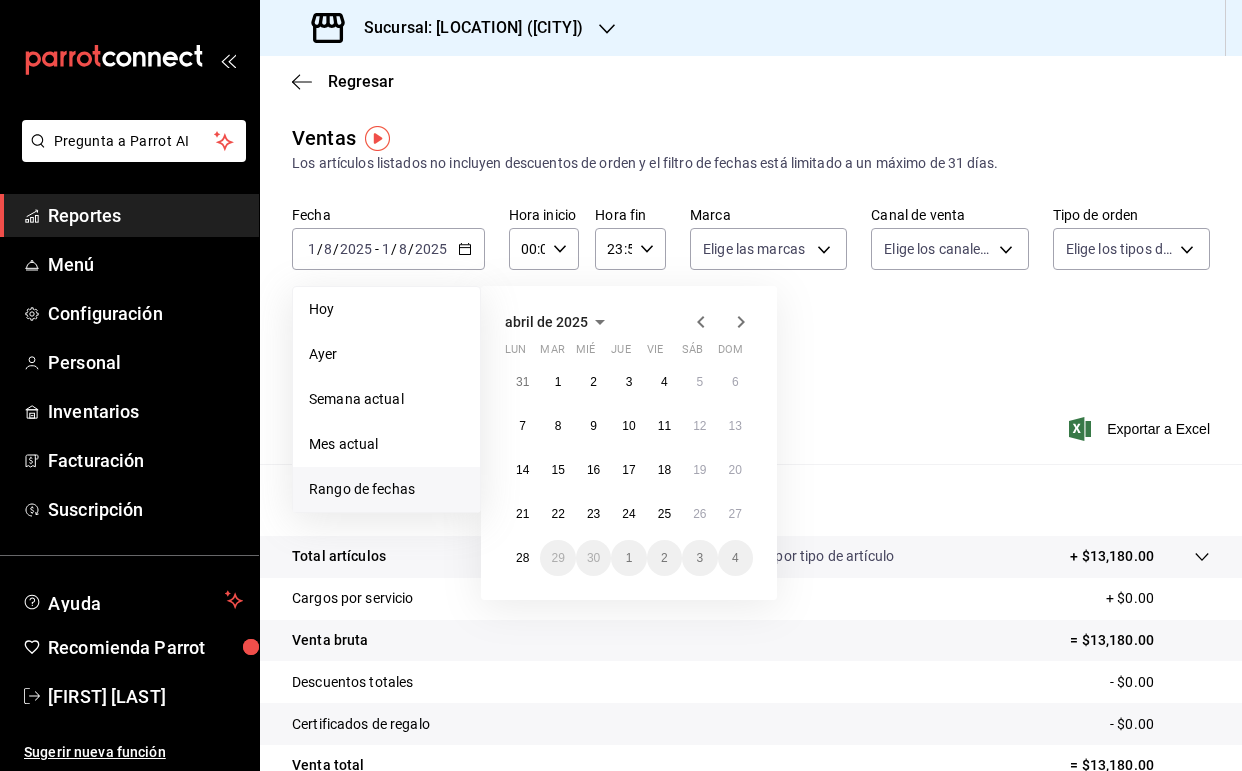 click 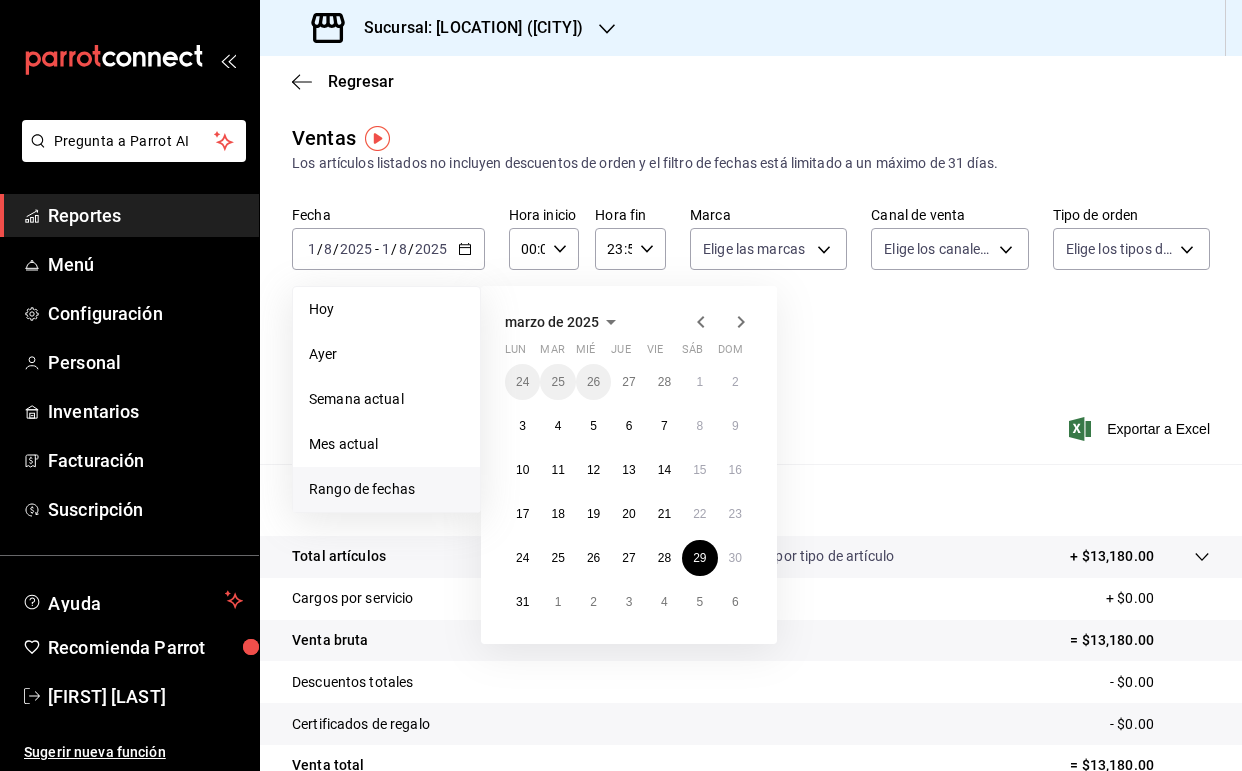 click 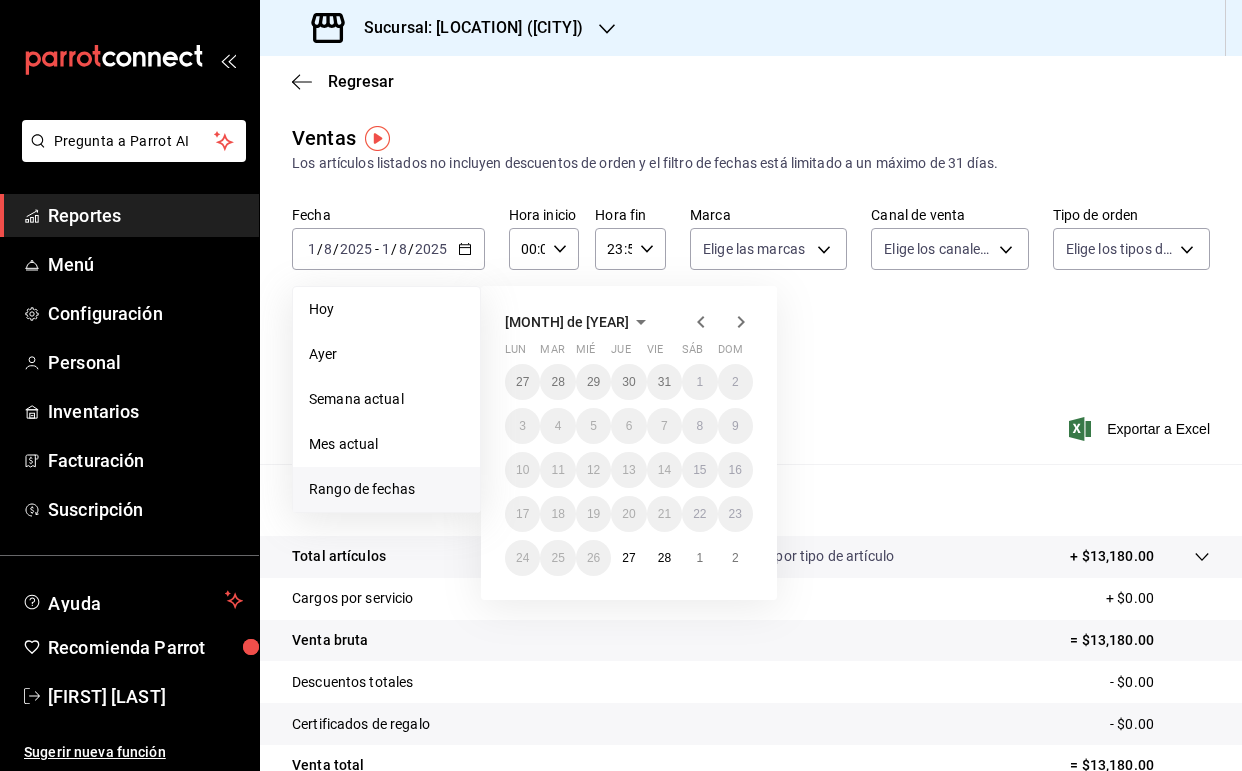 click on "febrero de 2025 lun mar mié jue vie sáb dom 27 28 29 30 31 1 2 3 4 5 6 7 8 9 10 11 12 13 14 15 16 17 18 19 20 21 22 23 24 25 26 27 28 1 2" at bounding box center [656, 435] 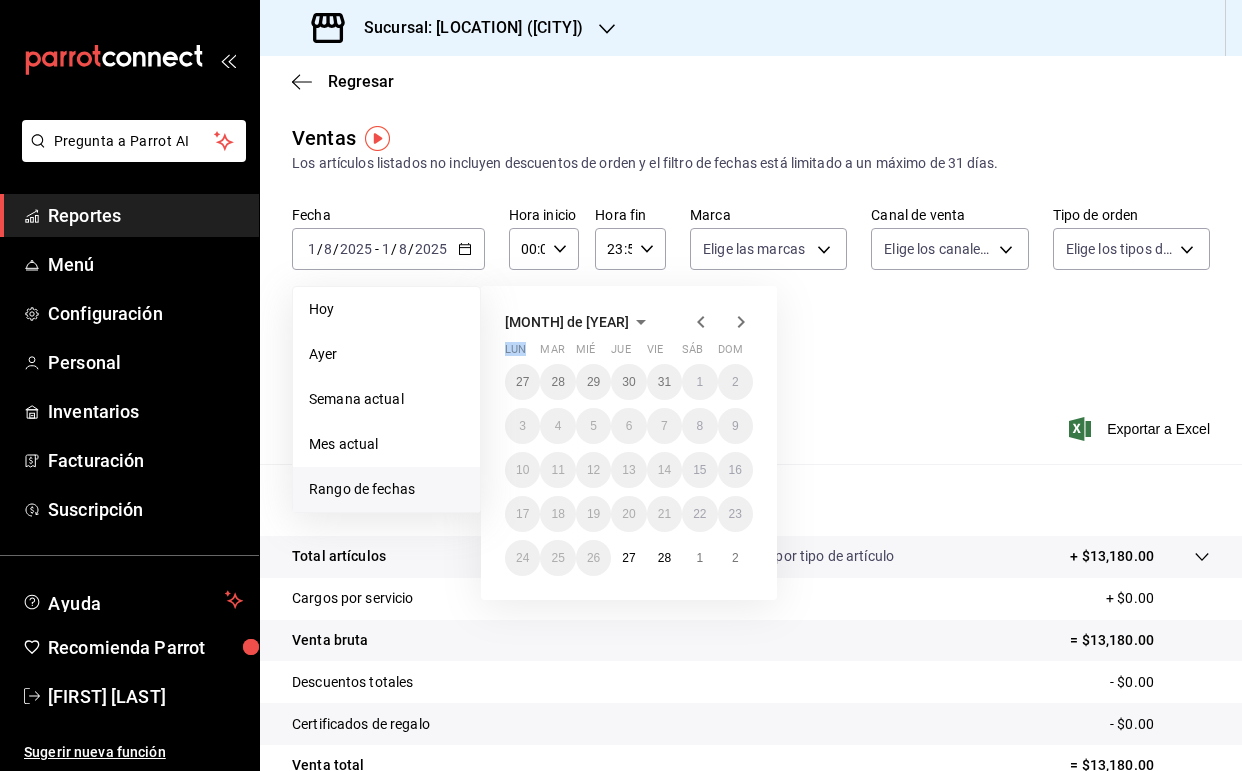 click on "febrero de 2025 lun mar mié jue vie sáb dom 27 28 29 30 31 1 2 3 4 5 6 7 8 9 10 11 12 13 14 15 16 17 18 19 20 21 22 23 24 25 26 27 28 1 2" at bounding box center [656, 435] 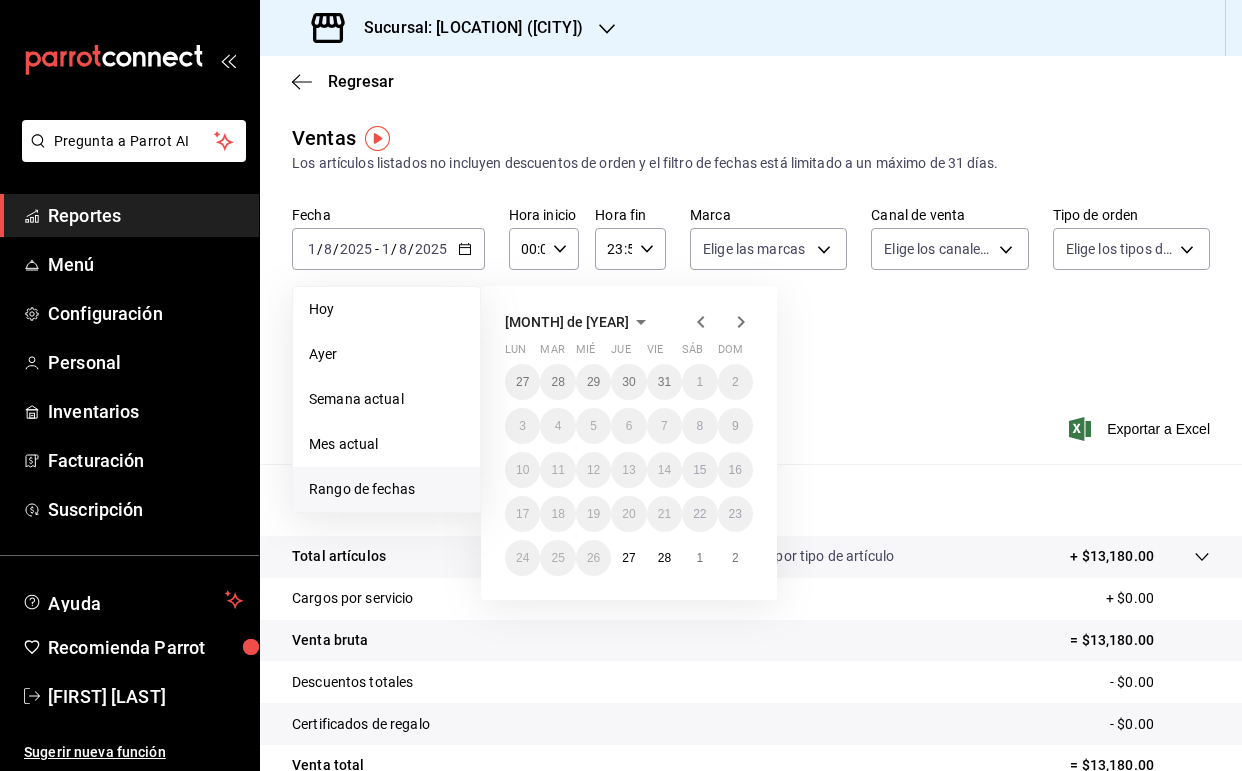click on "Regresar Ventas Los artículos listados no incluyen descuentos de orden y el filtro de fechas está limitado a un máximo de 31 días. Fecha [DATE] [TIME] - [DATE] [TIME] Hoy Ayer Semana actual Mes actual Rango de fechas [MONTH] de [YEAR] lun mar mié jue vie sáb dom 27 28 29 30 31 1 2 3 4 5 6 7 8 9 10 11 12 13 14 15 16 17 18 19 20 21 22 23 24 25 26 27 28 1 2 Hora inicio 00:00 Hora inicio Hora fin 23:59 Hora fin Marca Elige las marcas Canal de venta Elige los canales de venta Tipo de orden Elige los tipos de orden Categorías Elige las categorías Ver resumen Ver ventas Ver cargos Exportar a Excel Resumen Total artículos Da clic en la fila para ver el detalle por tipo de artículo + $13,180.00 Cargos por servicio + $0.00 Venta bruta = $13,180.00 Descuentos totales - $0.00 Certificados de regalo - $0.00 Venta total = $13,180.00 Impuestos - $1,817.93 Venta neta = $11,362.07" at bounding box center [751, 507] 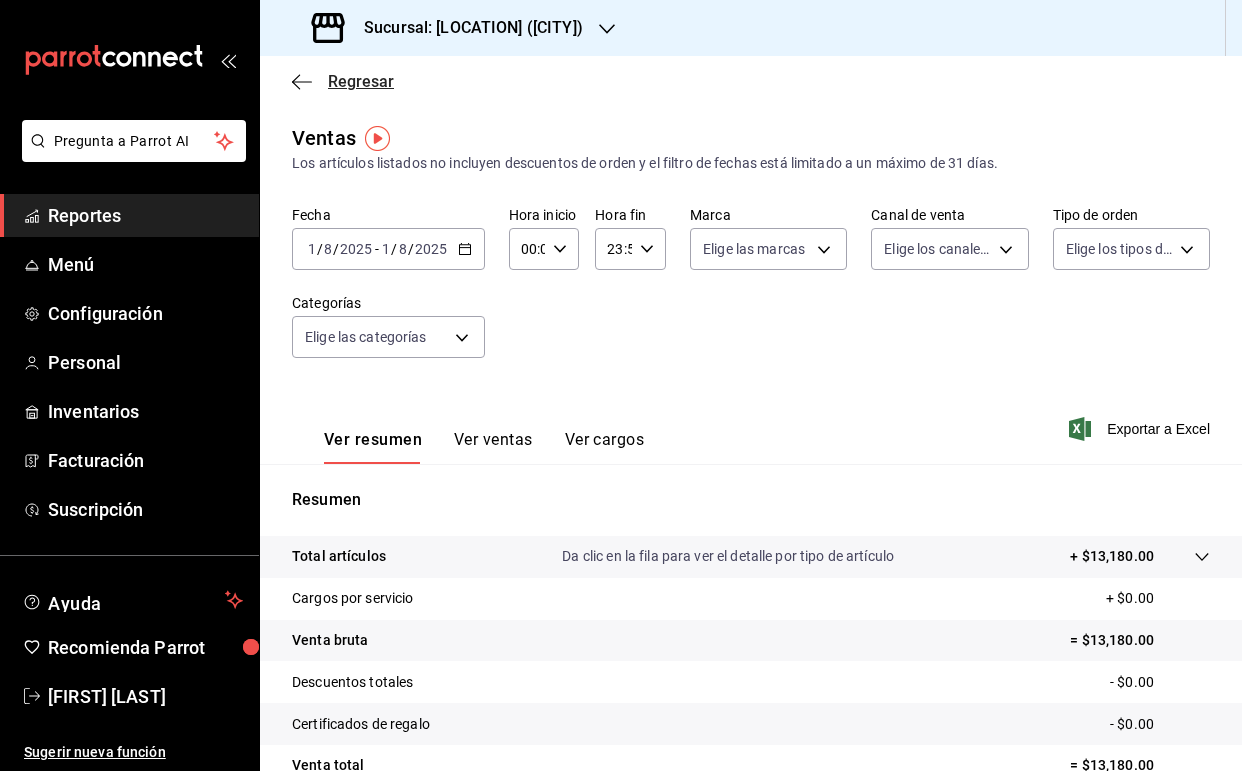 click on "Regresar" at bounding box center (361, 81) 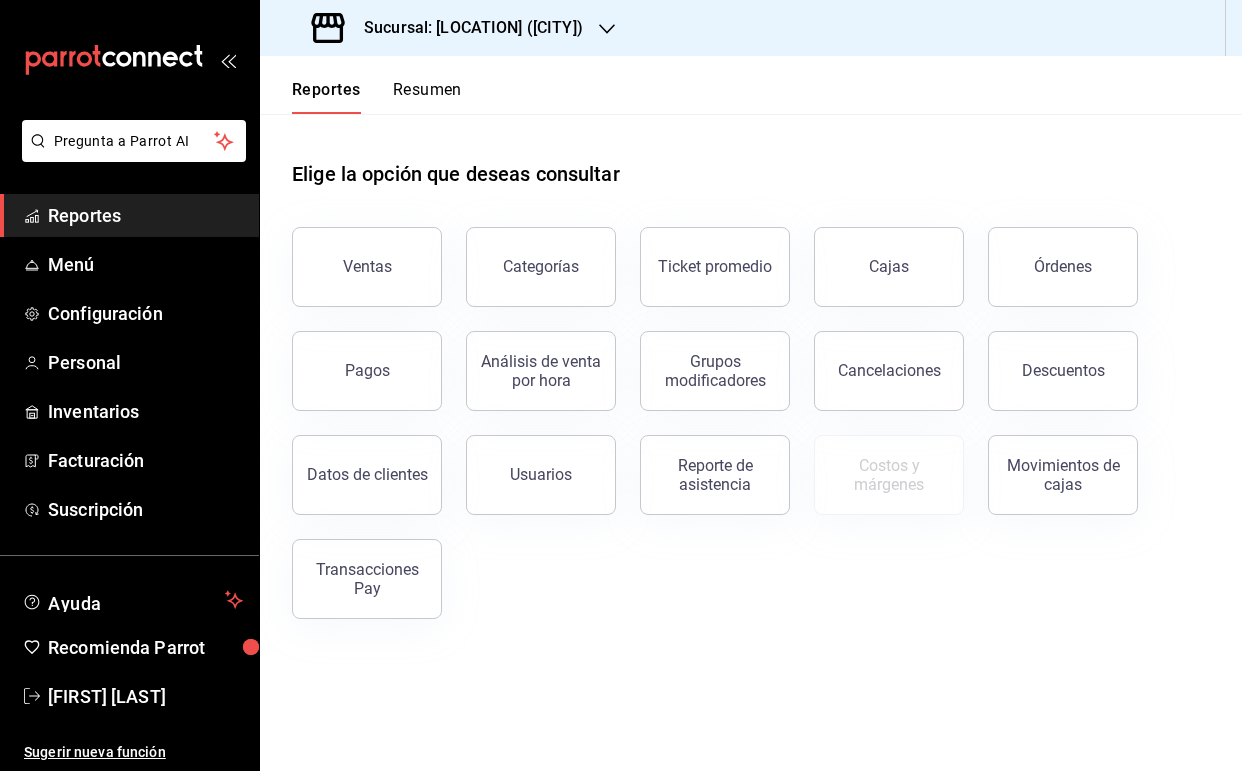 drag, startPoint x: 1086, startPoint y: 267, endPoint x: 1037, endPoint y: 139, distance: 137.05838 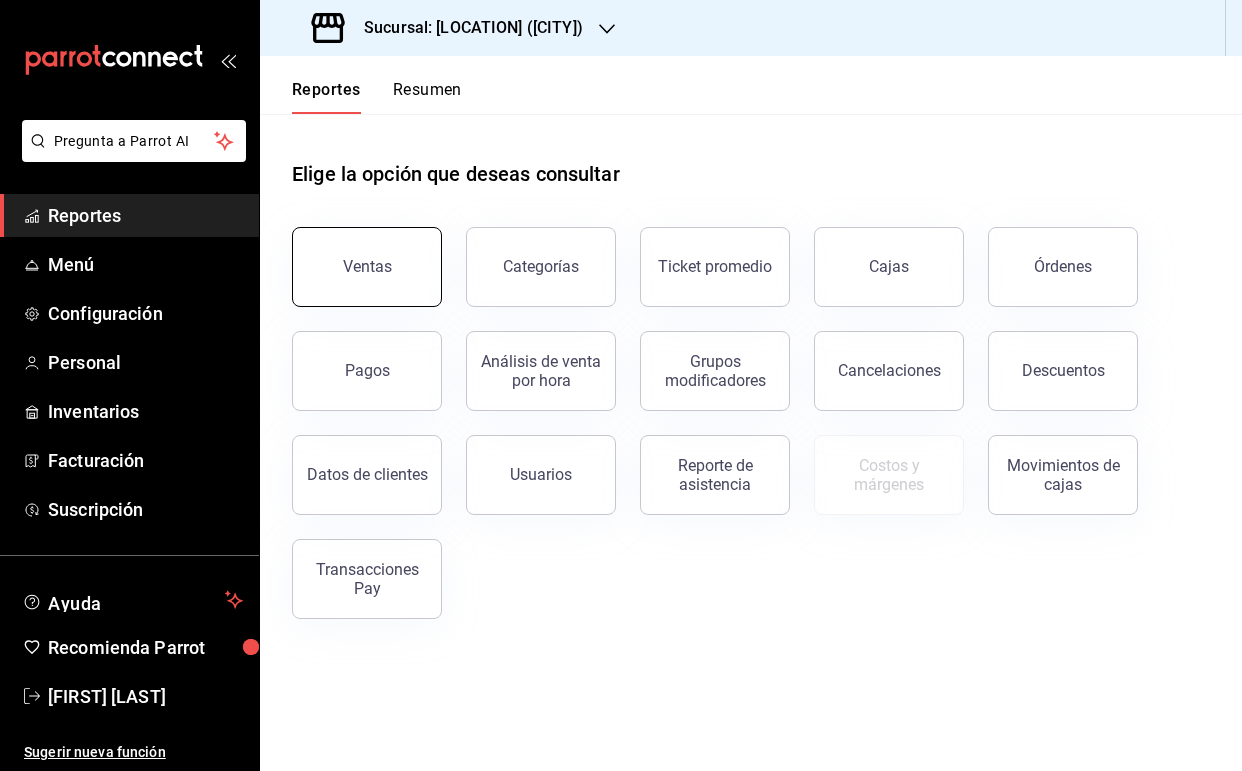 click on "Ventas" at bounding box center [367, 267] 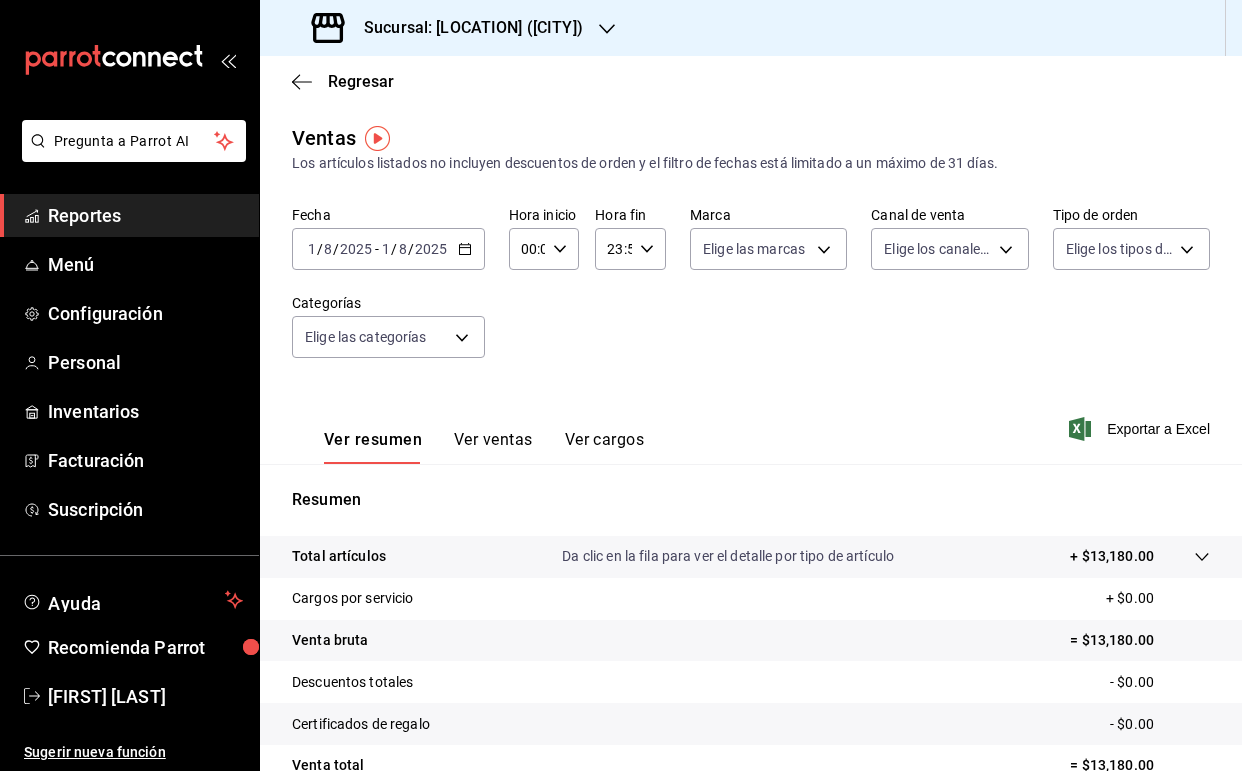 scroll, scrollTop: 0, scrollLeft: 0, axis: both 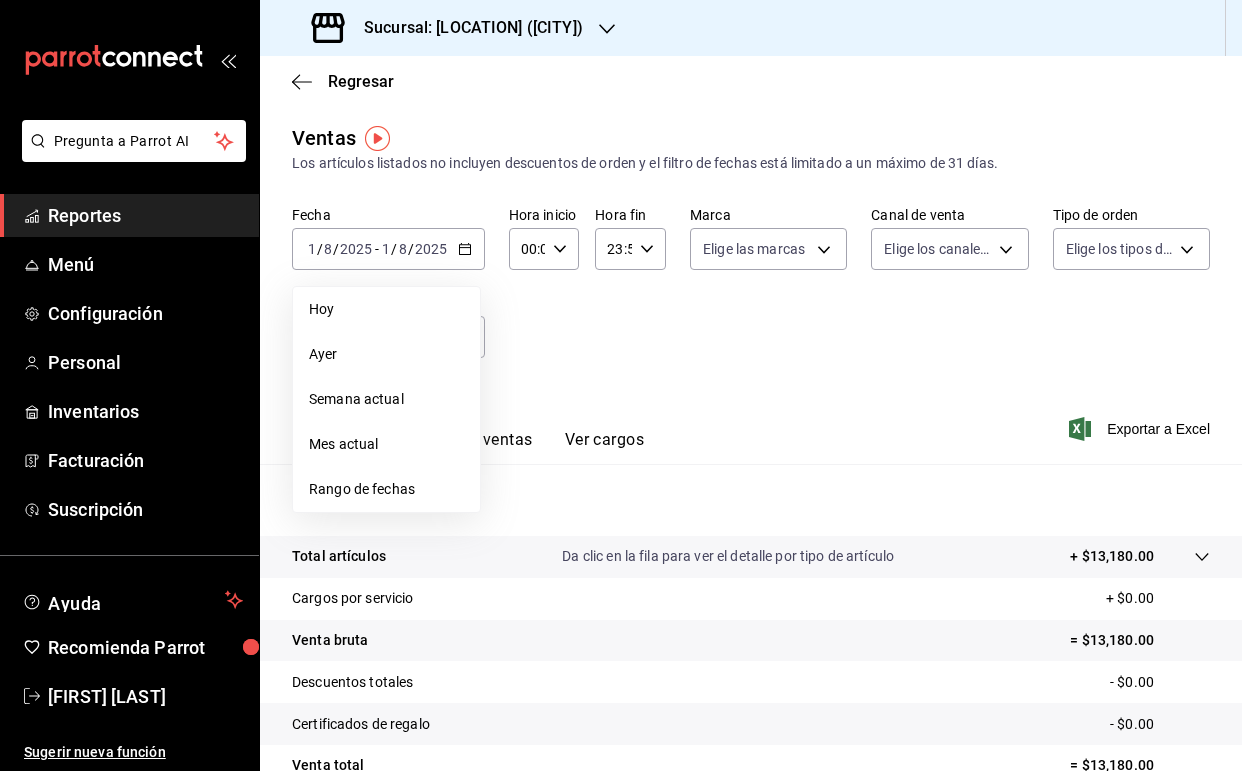 click on "Fecha [DATE] [DATE] - [DATE] [DATE] Hoy Ayer Semana actual Mes actual Rango de fechas Hora inicio 00:00 Hora inicio Hora fin 23:59 Hora fin Marca Elige las marcas Canal de venta Elige los canales de venta Tipo de orden Elige los tipos de orden Categorías Elige las categorías" at bounding box center [751, 294] 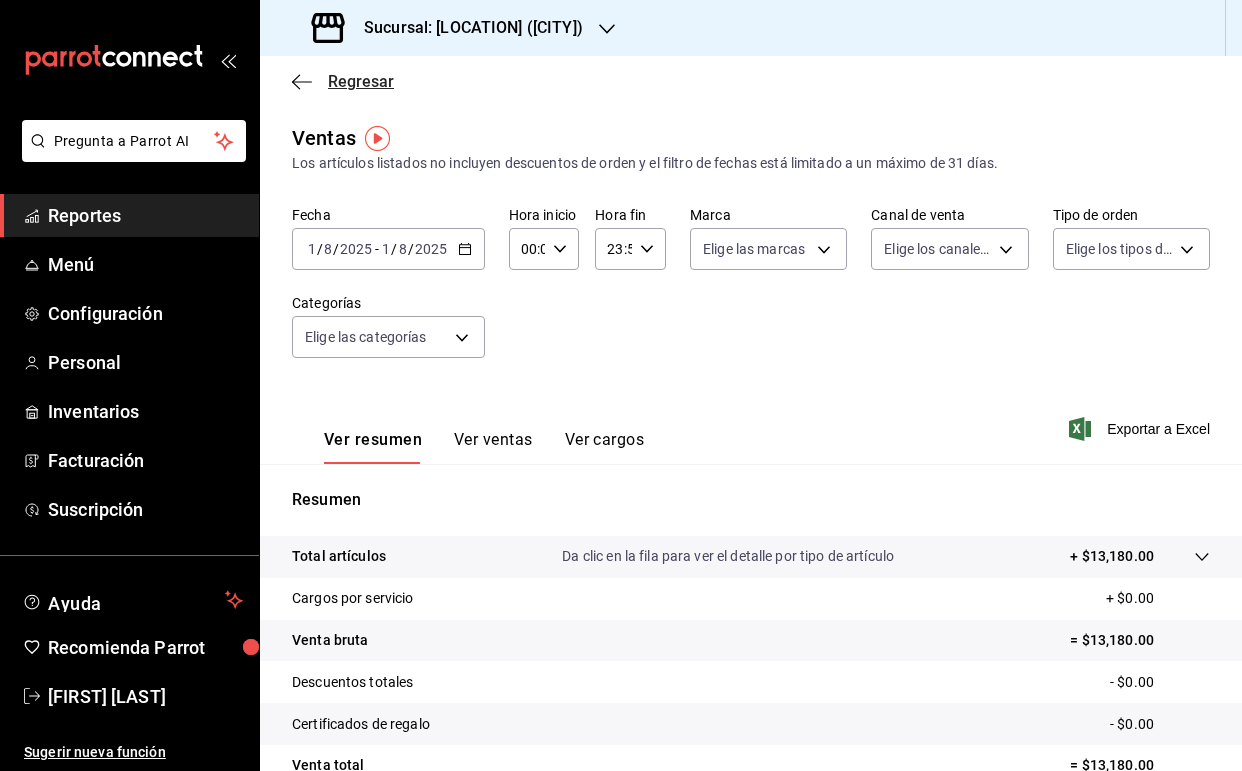 click 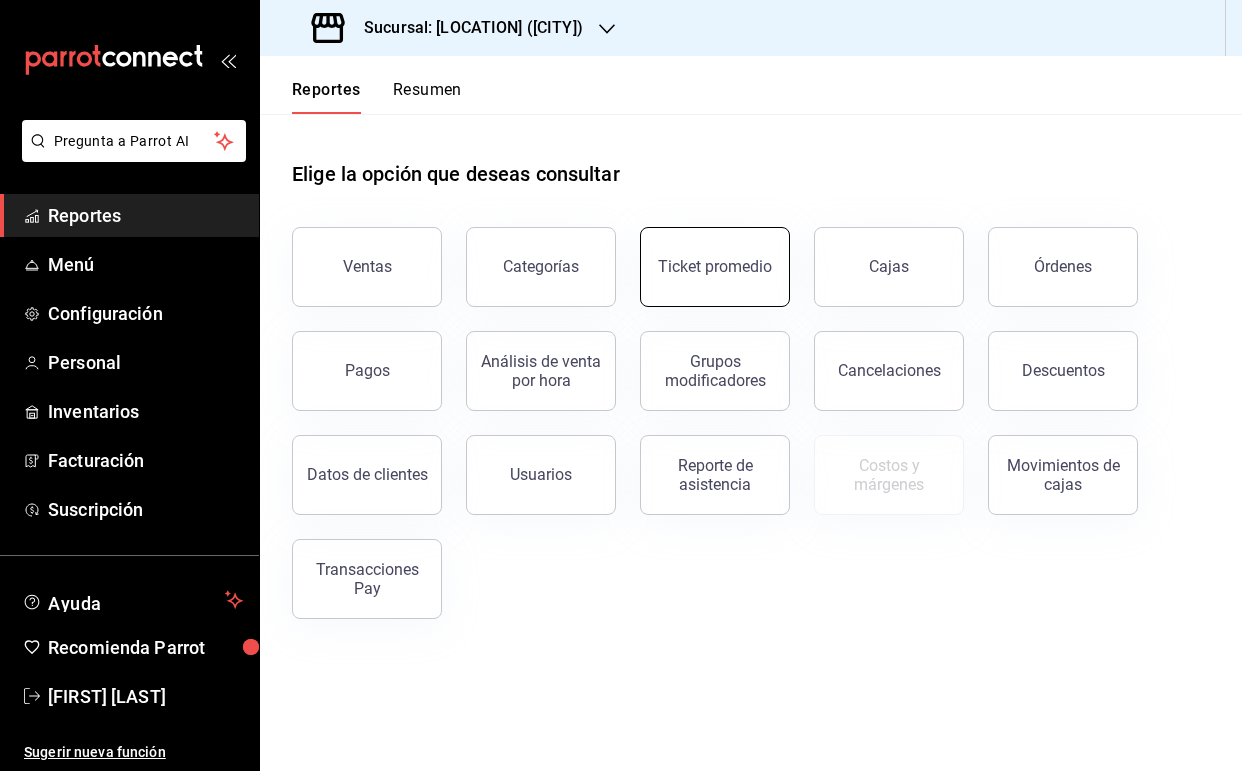 click on "Ticket promedio" at bounding box center (715, 266) 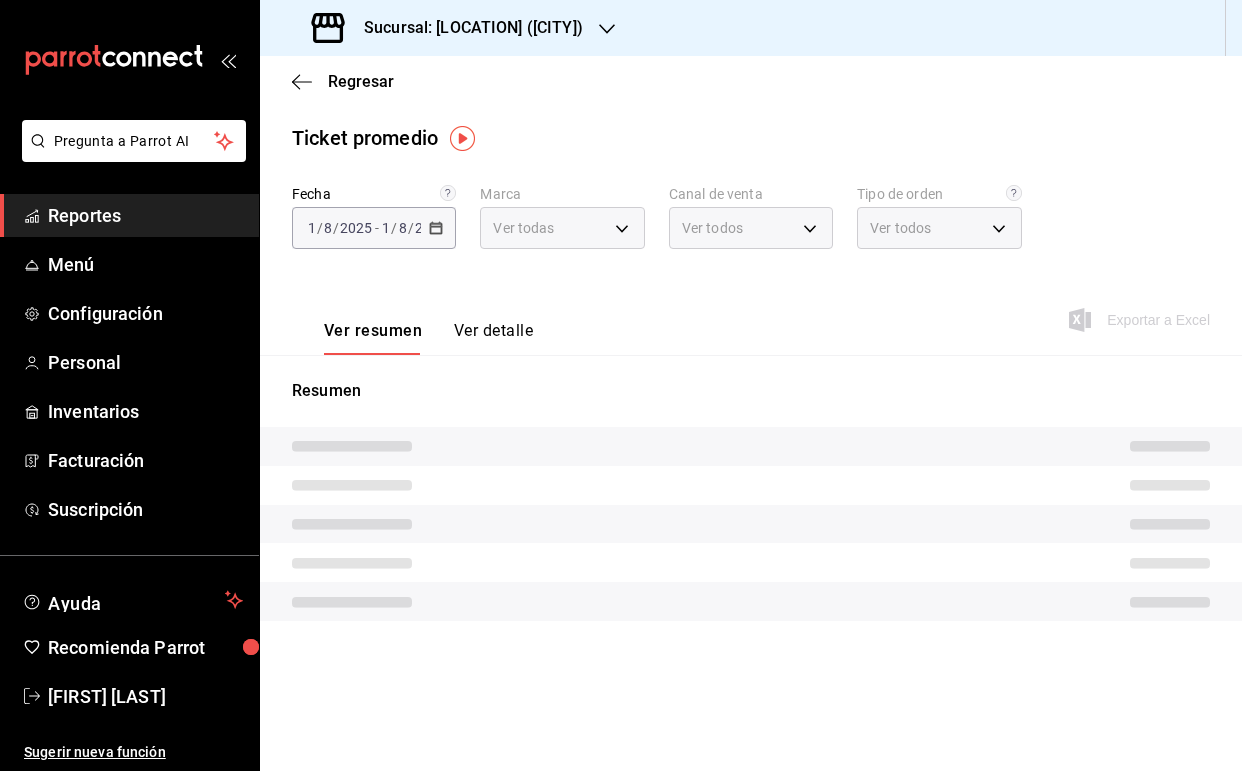 type on "[UUID]" 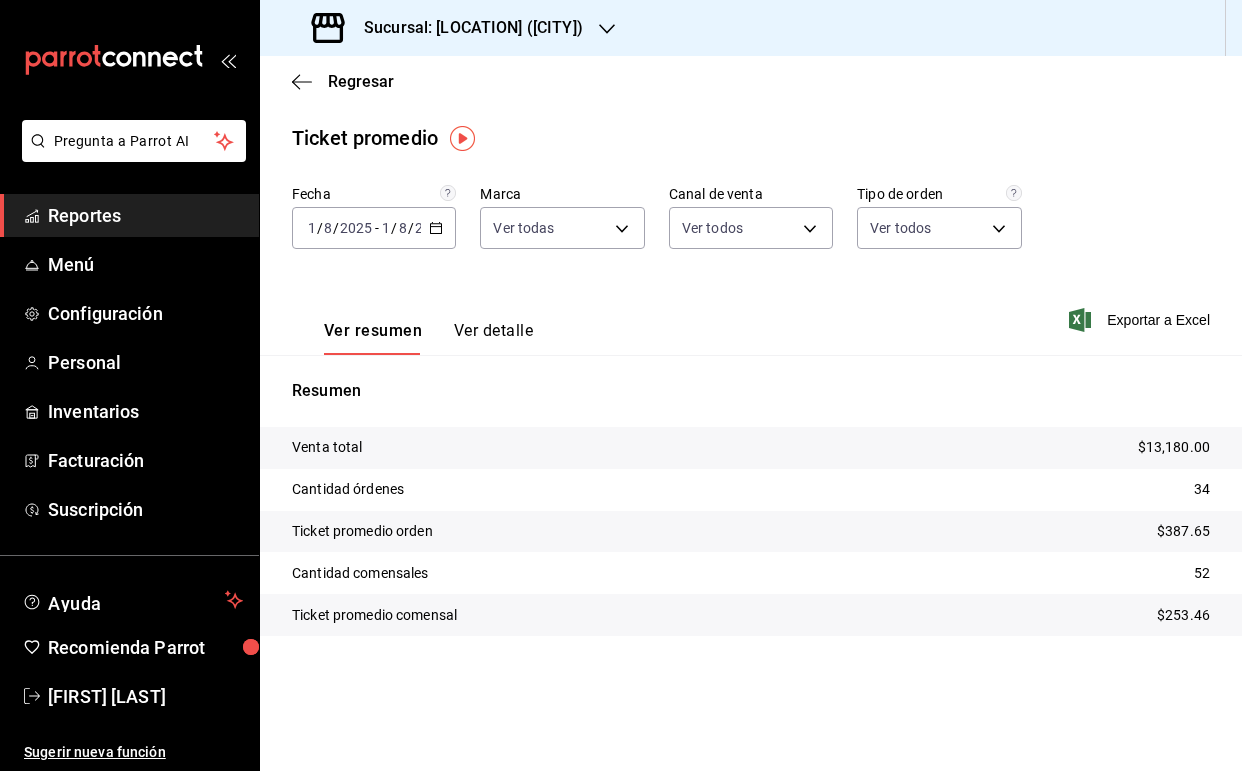 click 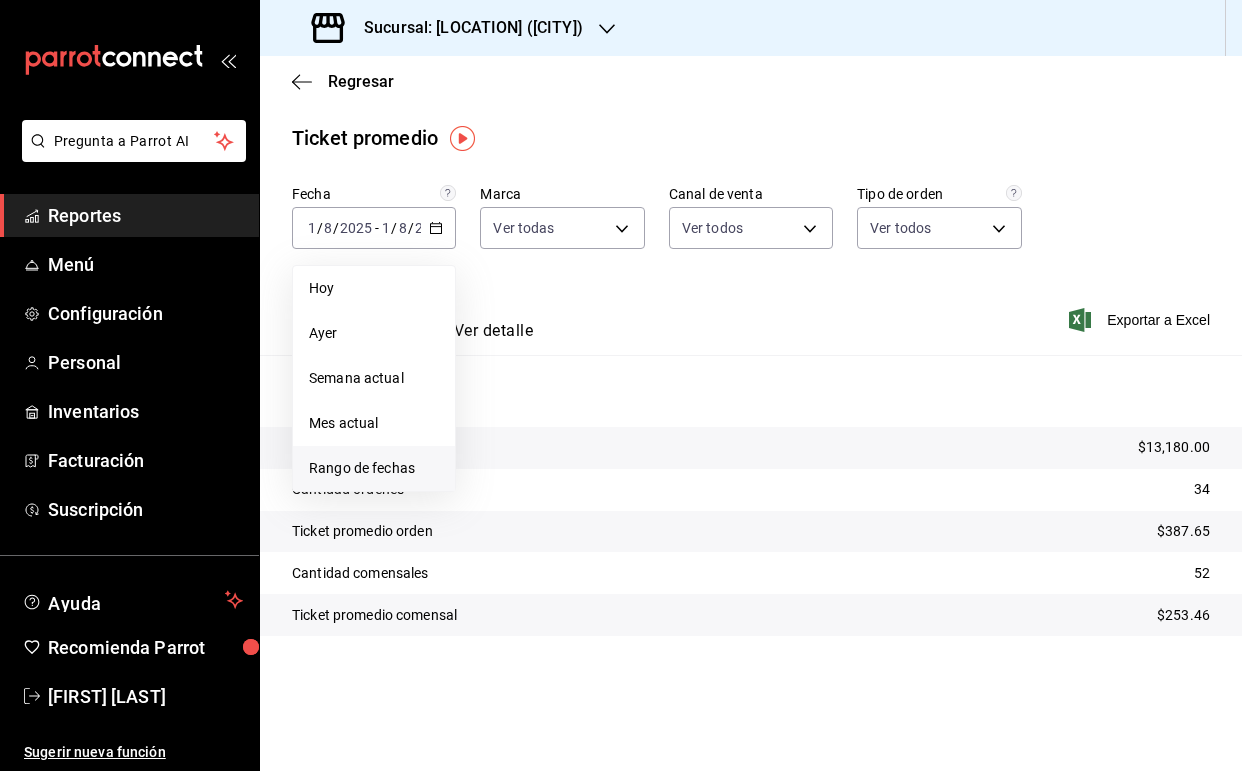 click on "Rango de fechas" at bounding box center (374, 468) 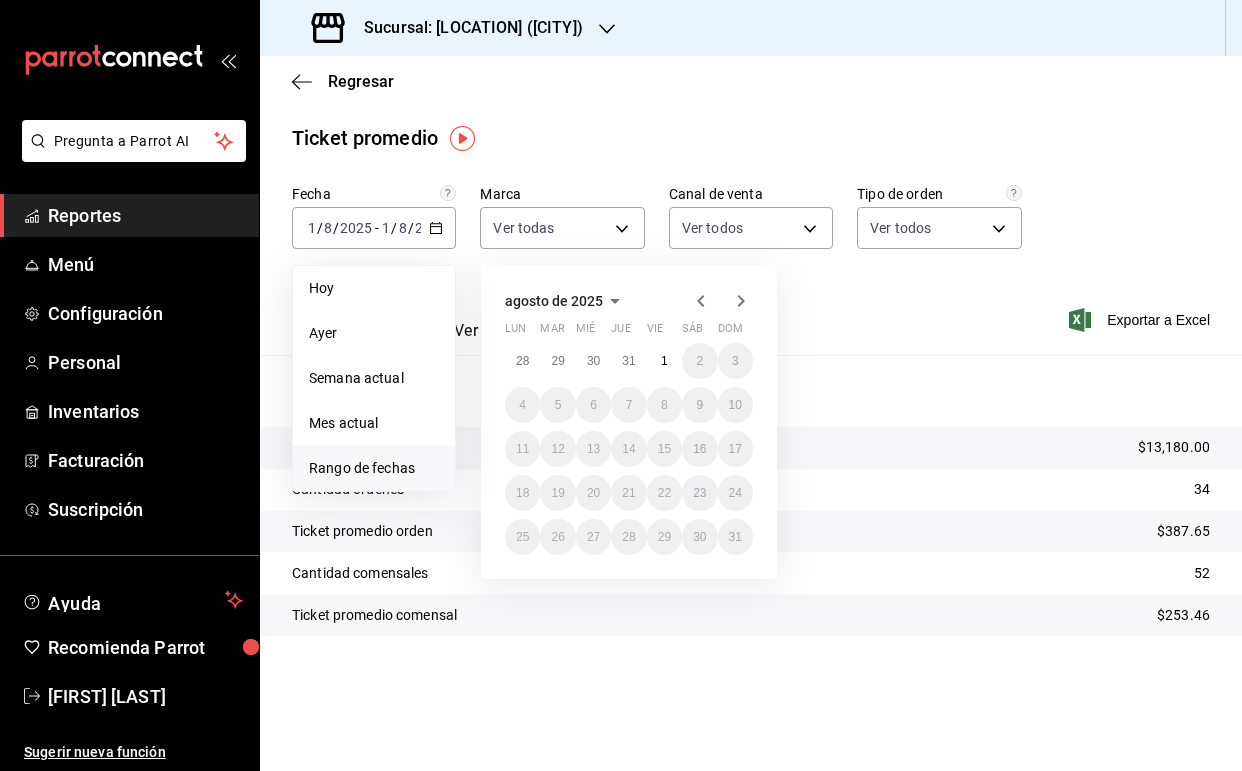 click 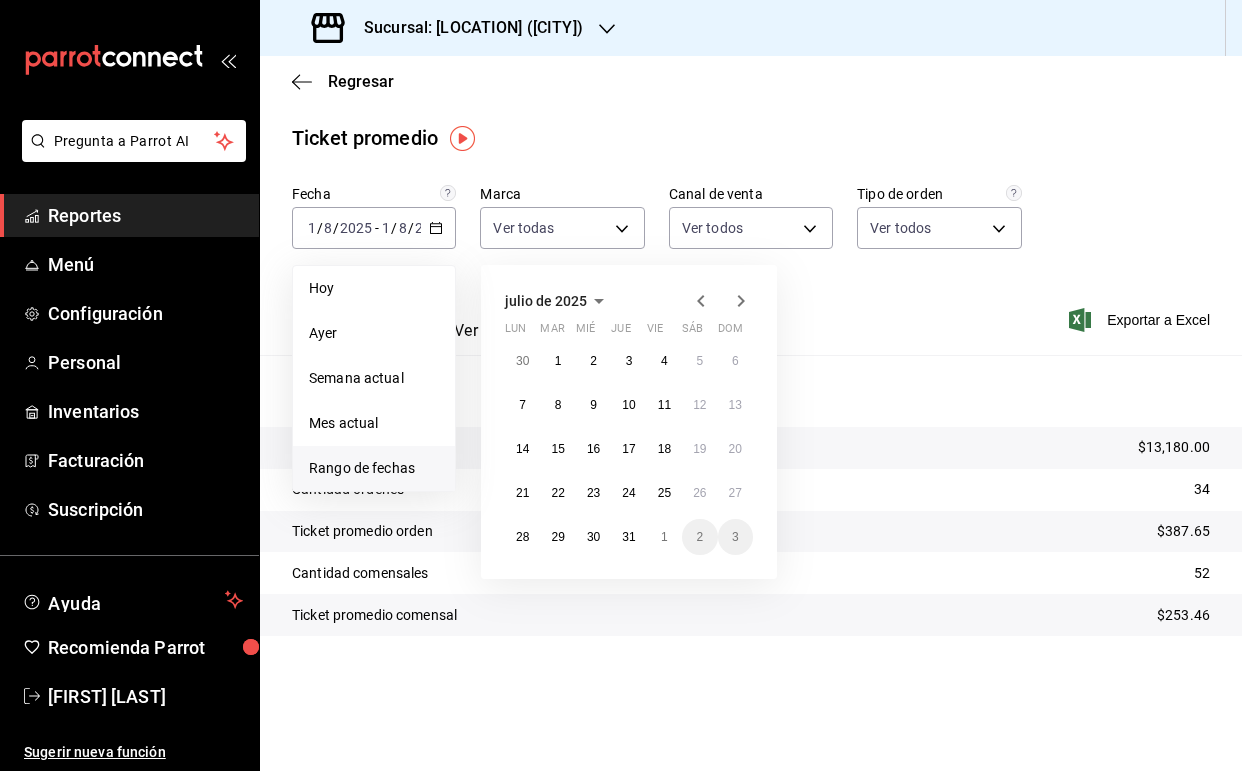 click 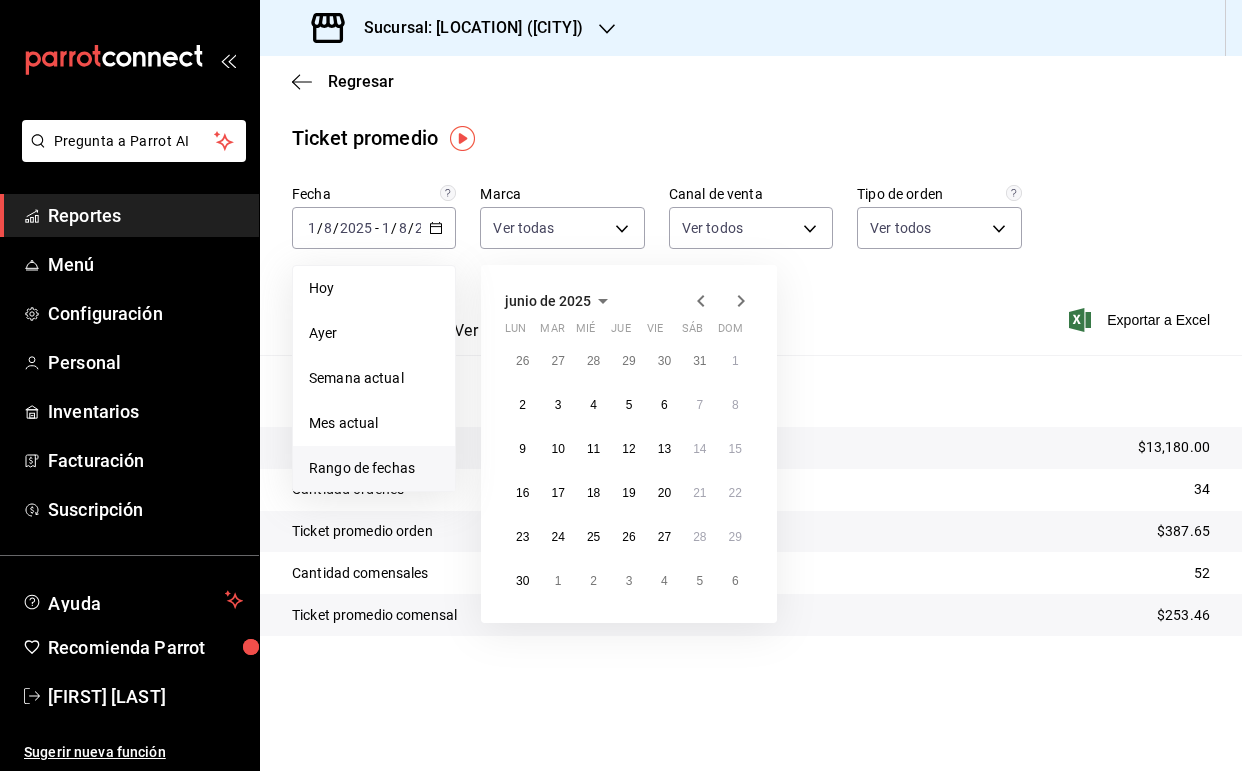 click 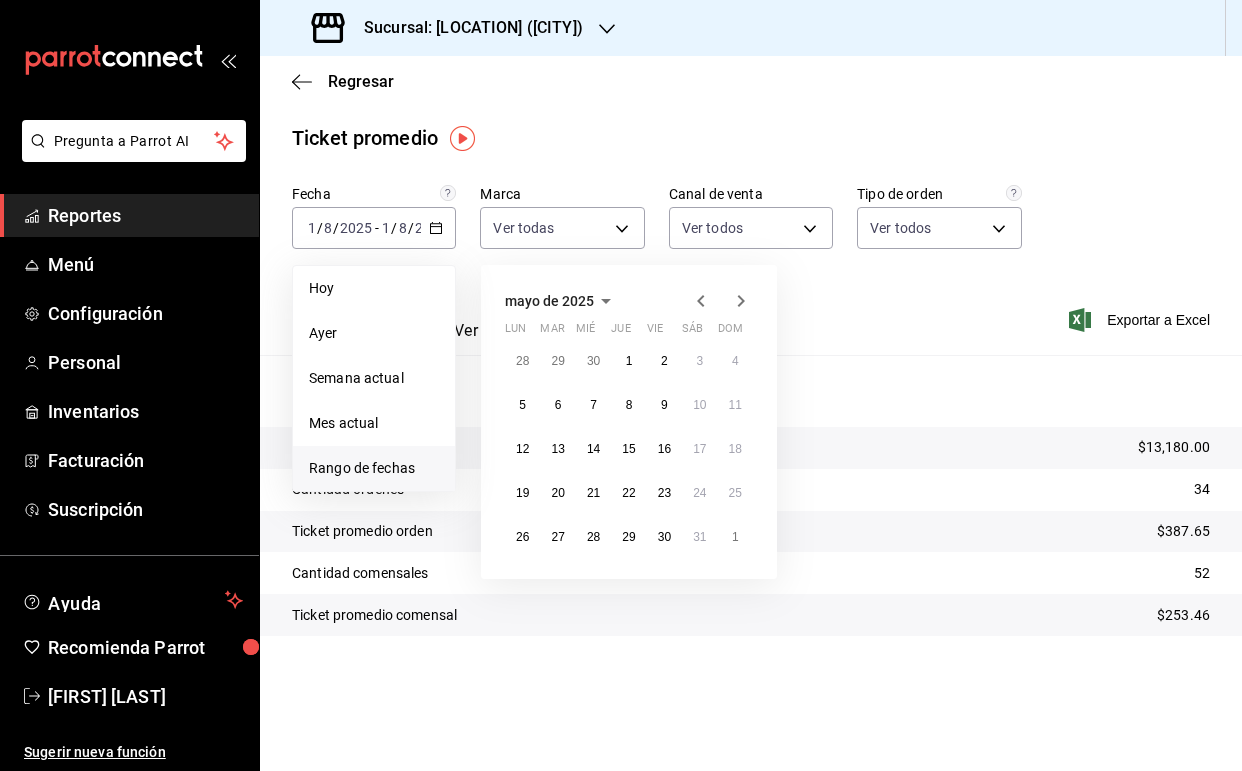 click 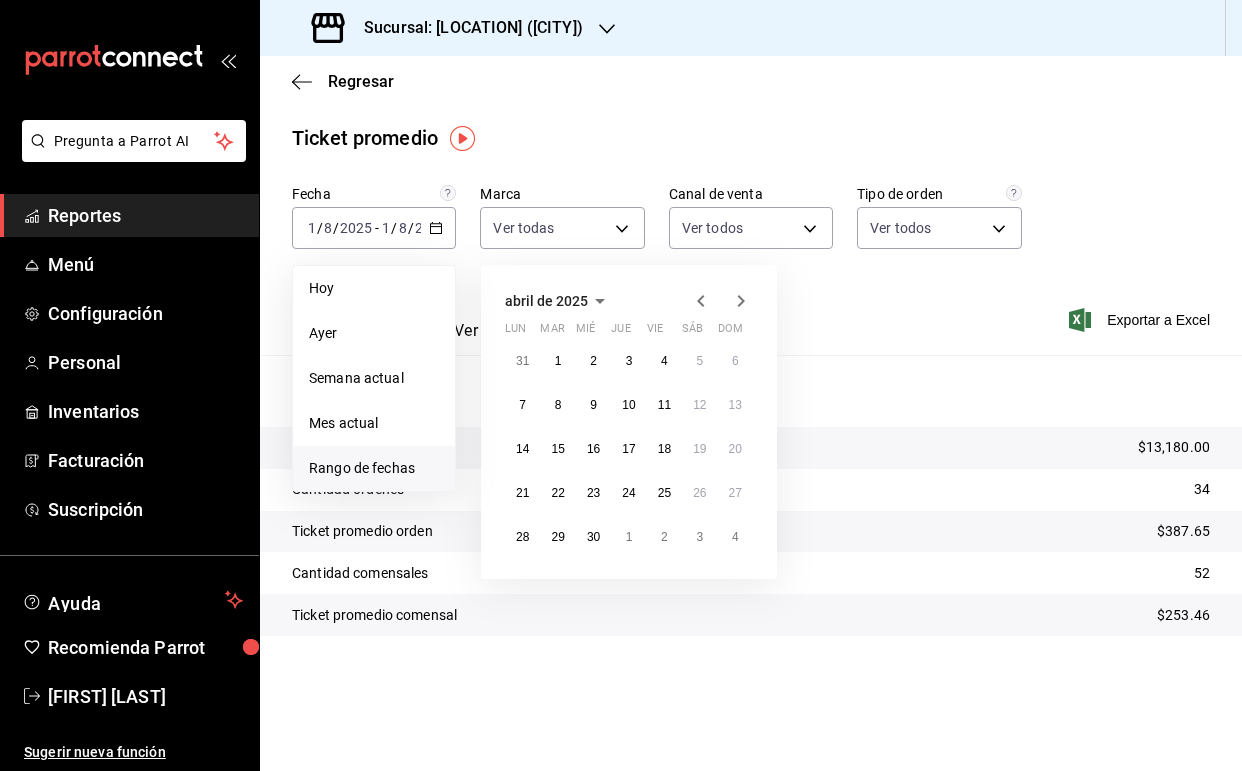 click 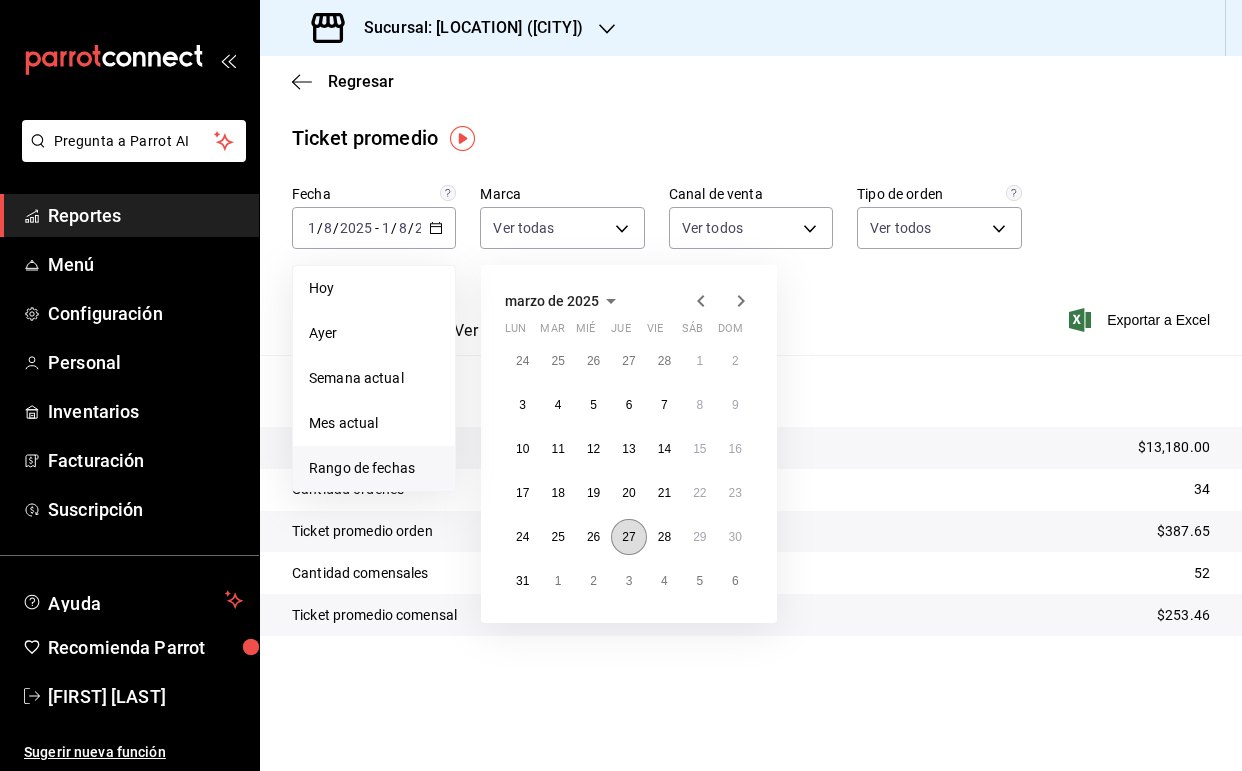 click on "27" at bounding box center (628, 537) 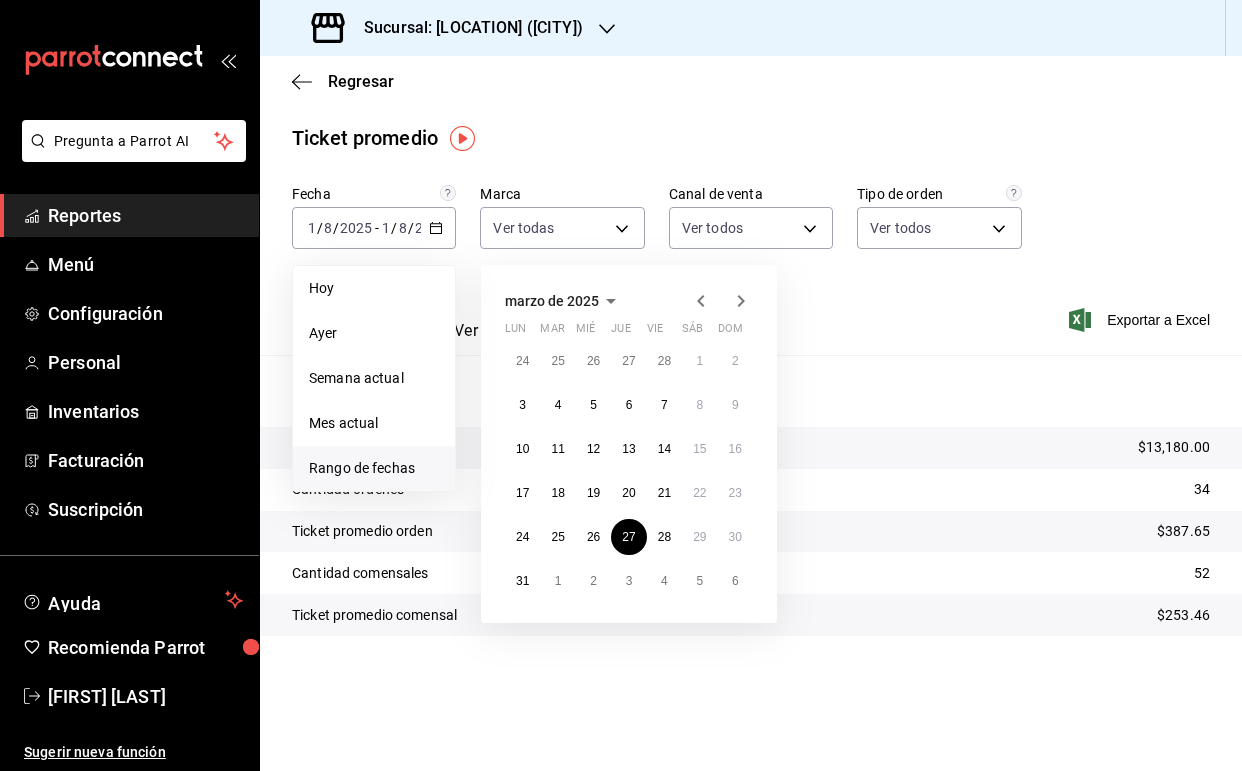 click 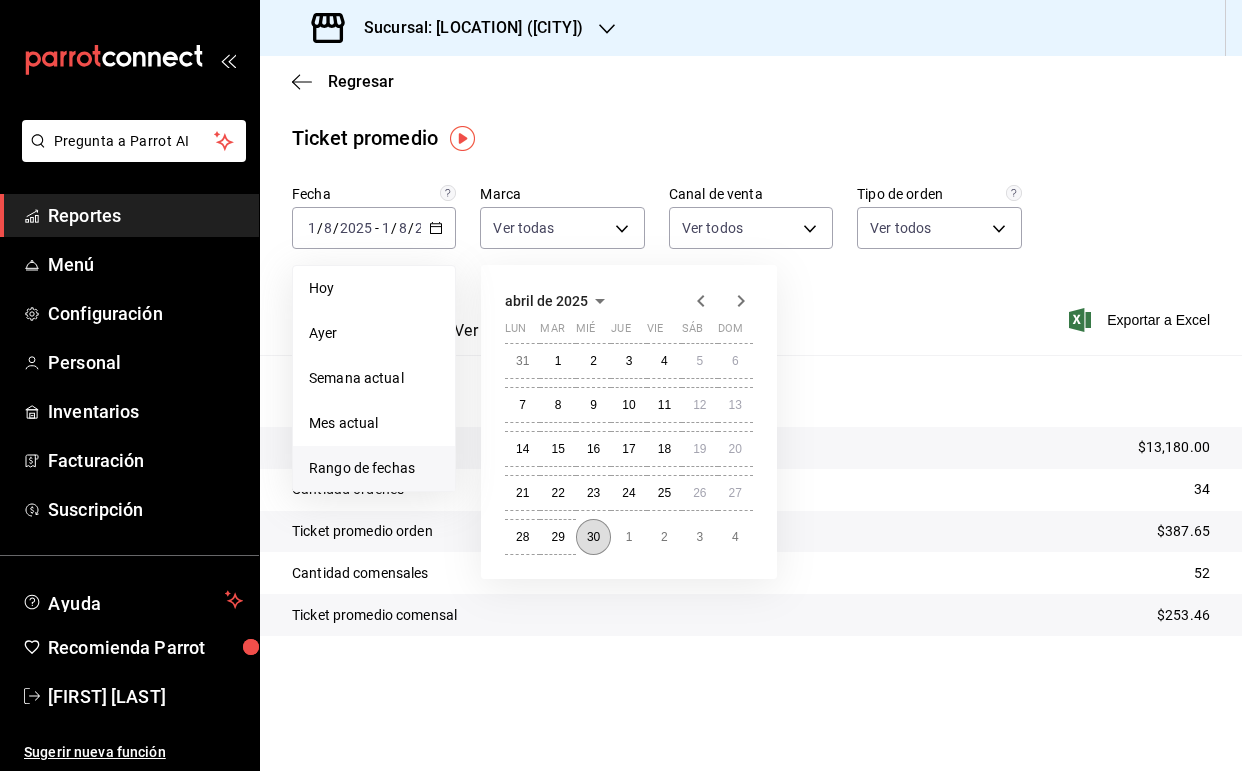click on "30" at bounding box center (593, 537) 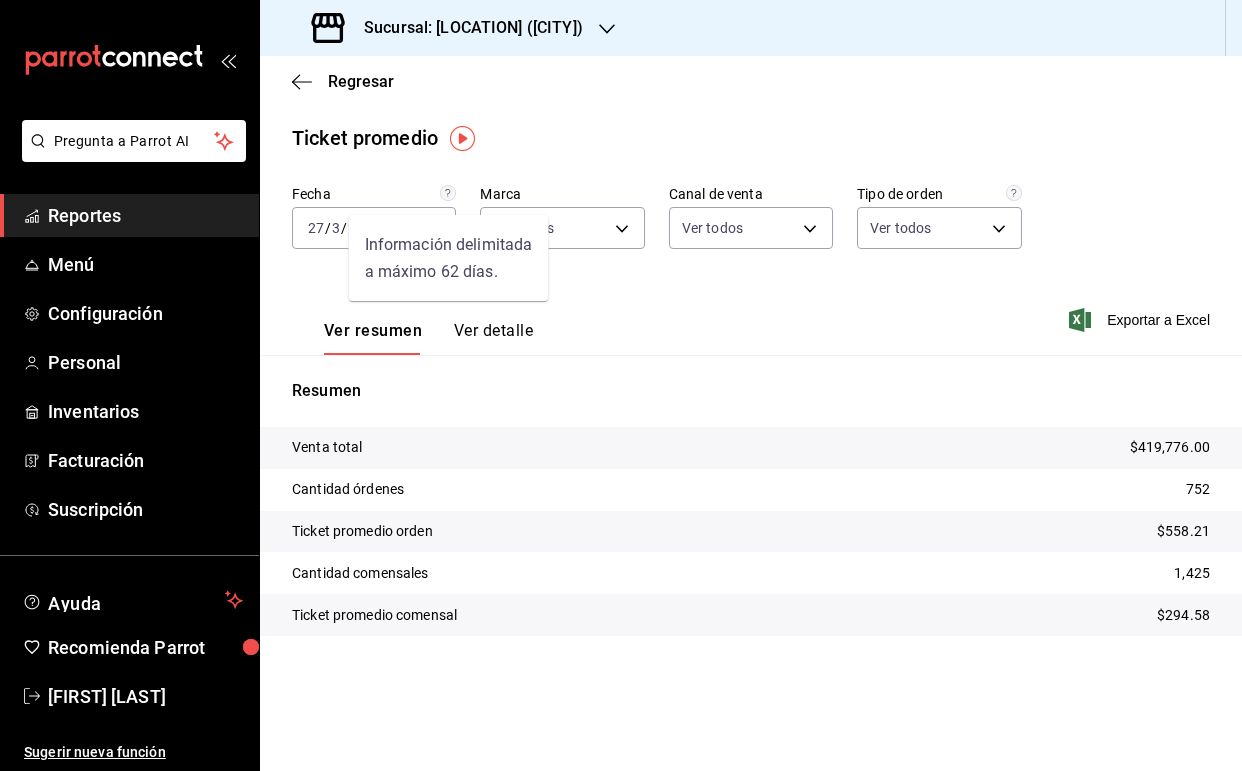 click on "Información delimitada a máximo 62 días." at bounding box center (449, 258) 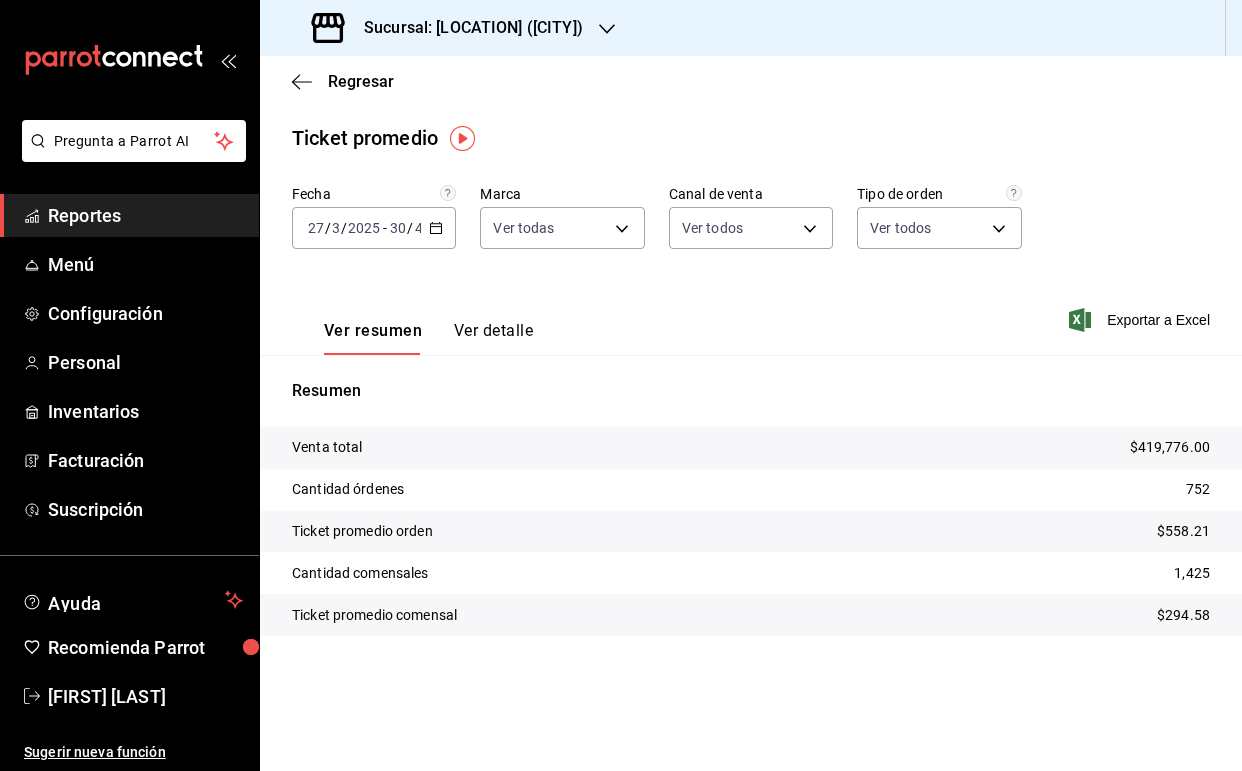 click on "Fecha [DATE] [DATE] - [DATE] [DATE]" at bounding box center [374, 217] 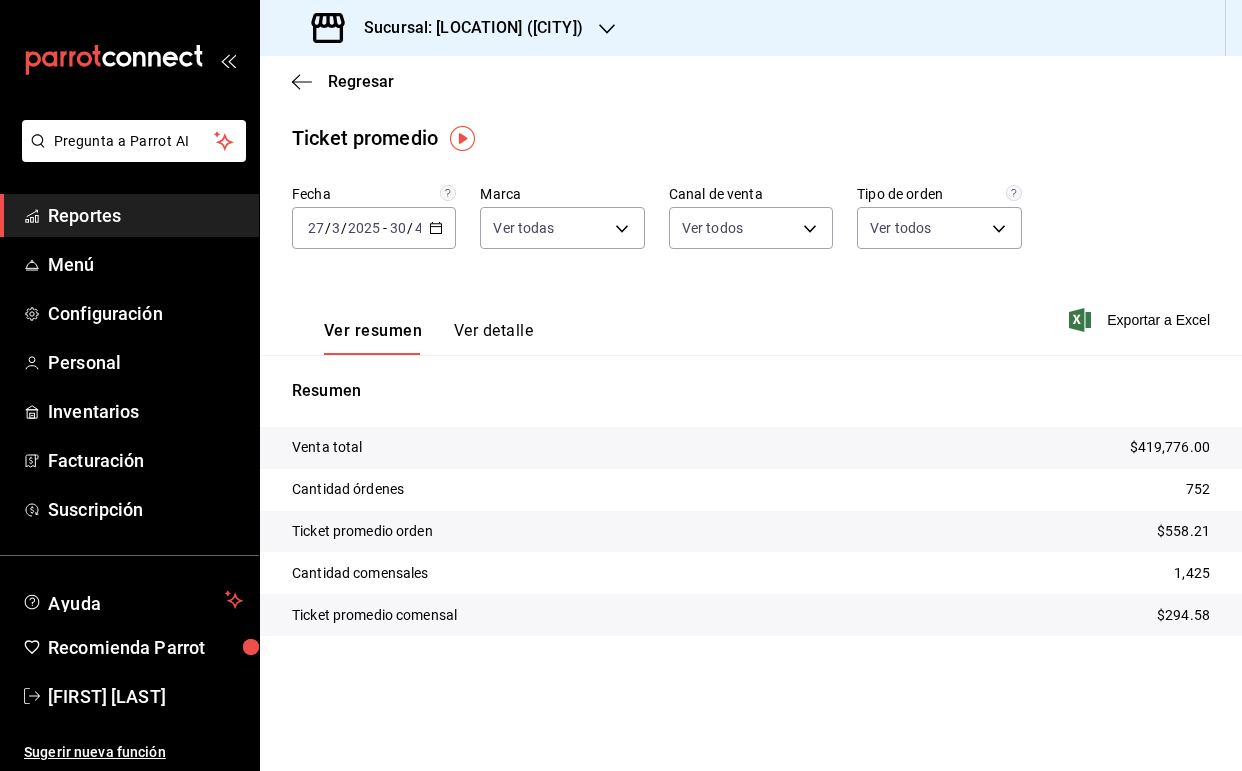 click on "/" at bounding box center (410, 228) 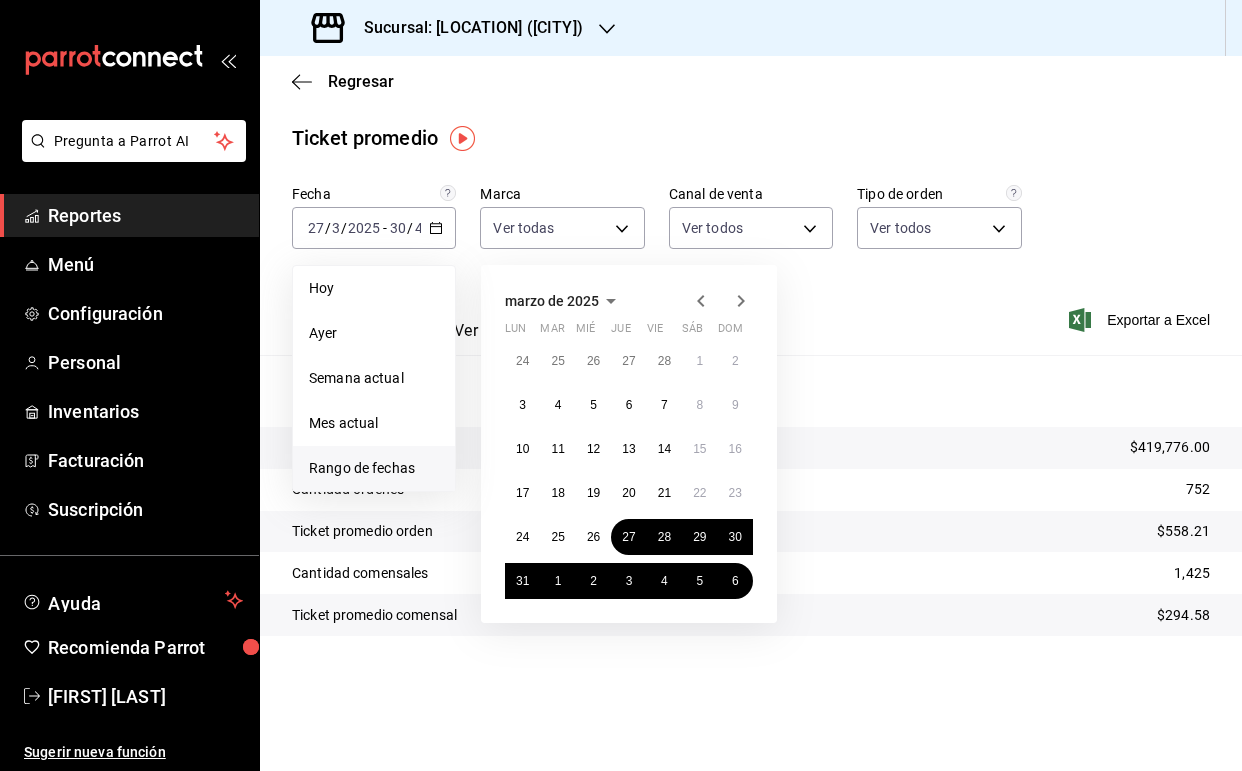 click 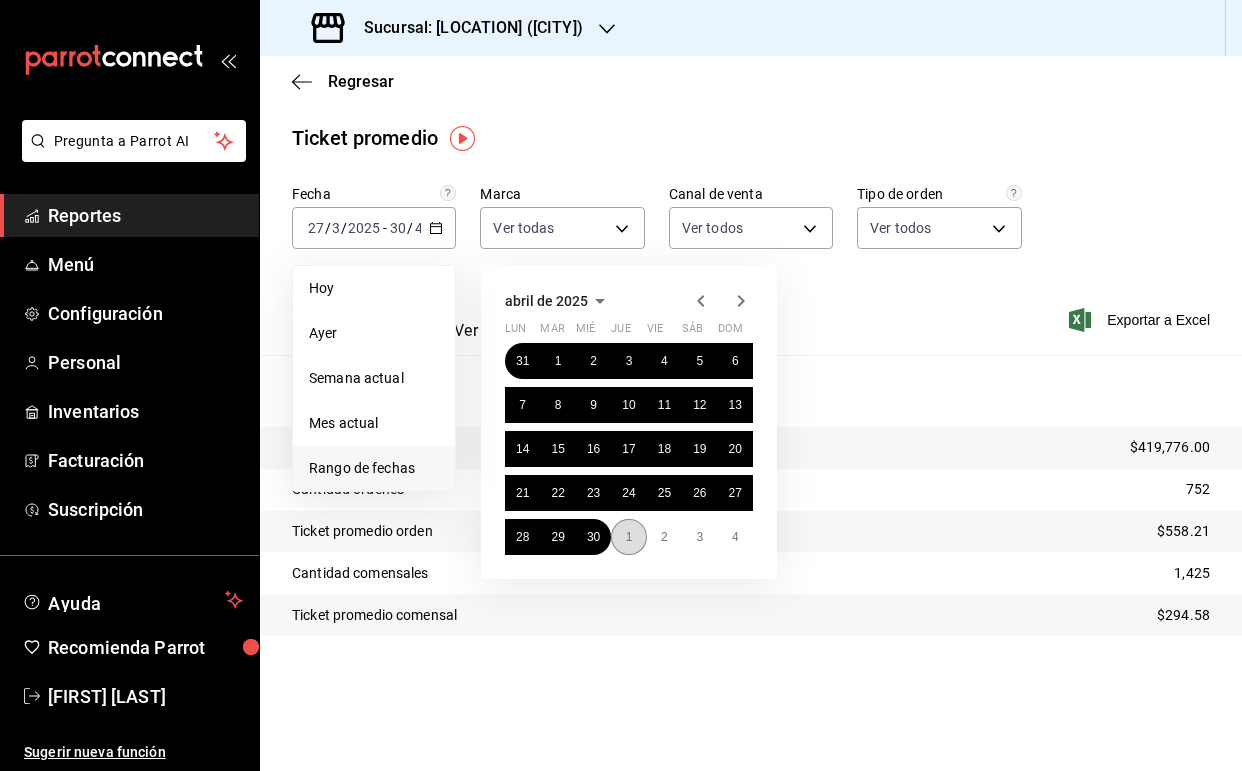 click on "1" at bounding box center (629, 537) 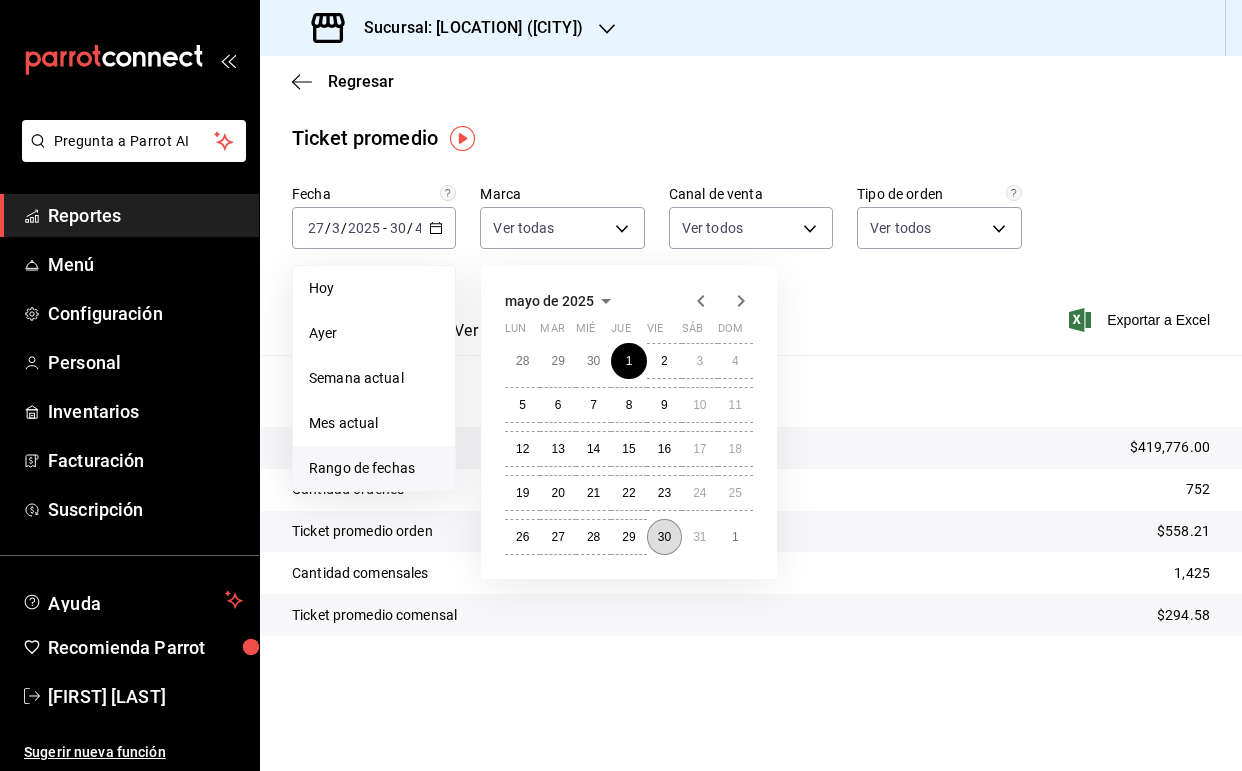click on "30" at bounding box center (664, 537) 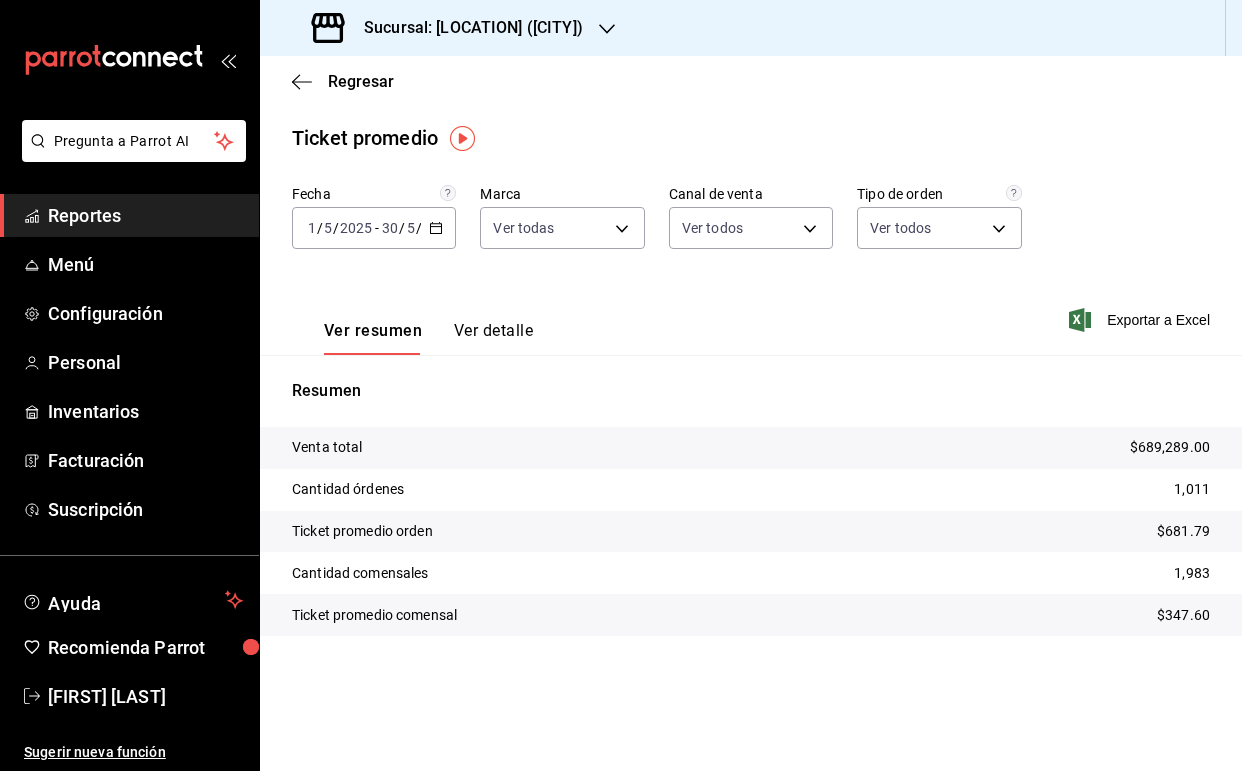 click on "[DATE] [TIME] - [DATE] [TIME]" at bounding box center (374, 228) 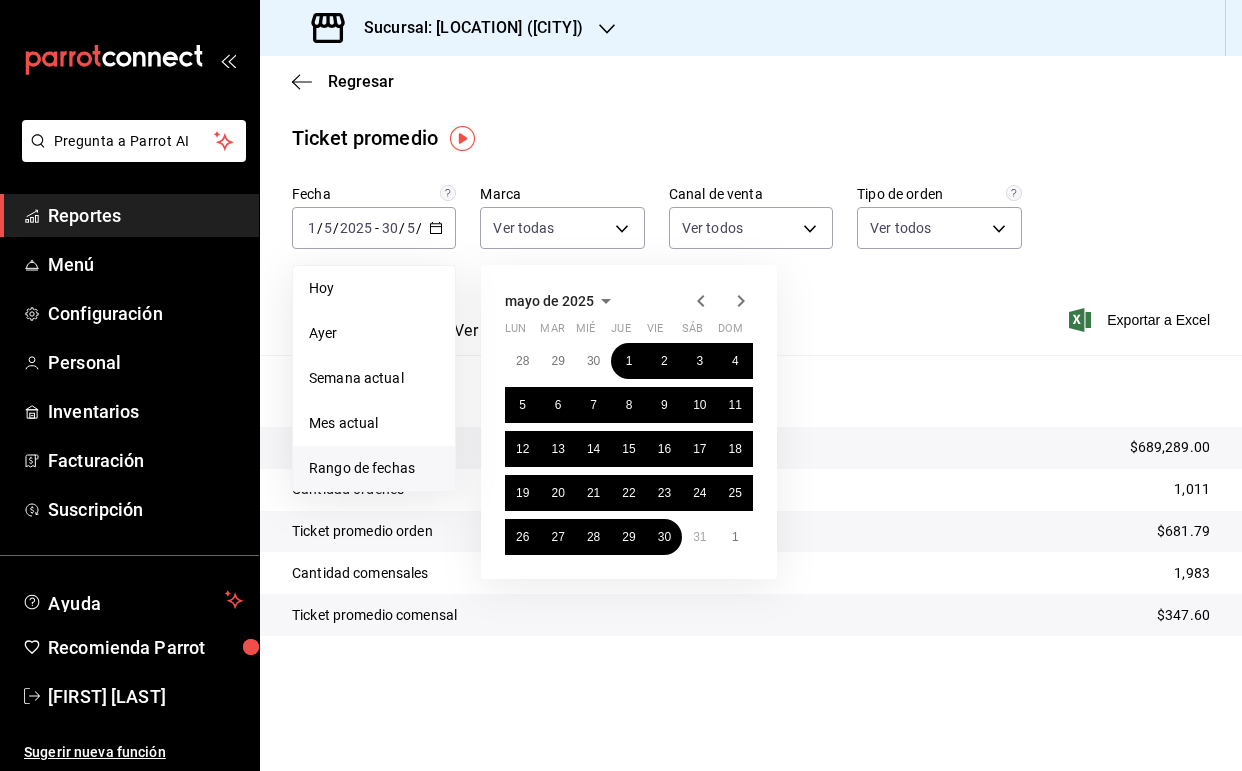 click 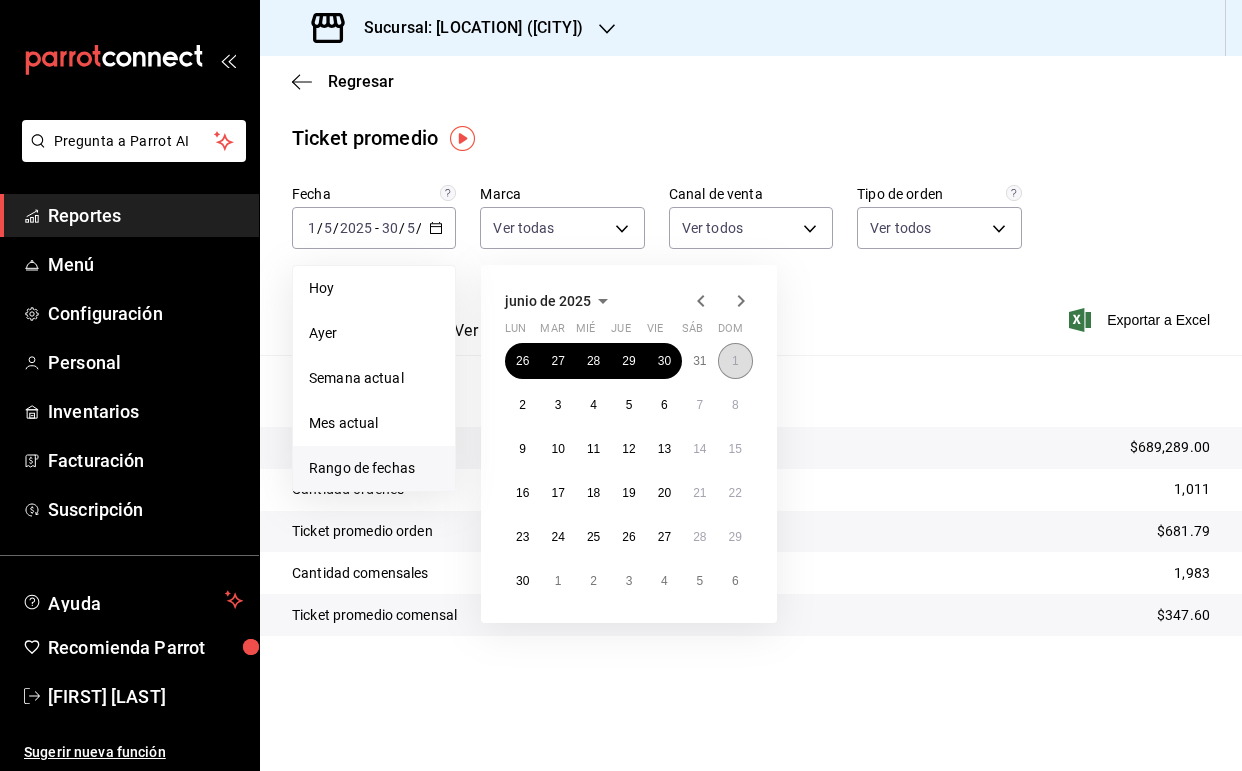 click on "1" at bounding box center [735, 361] 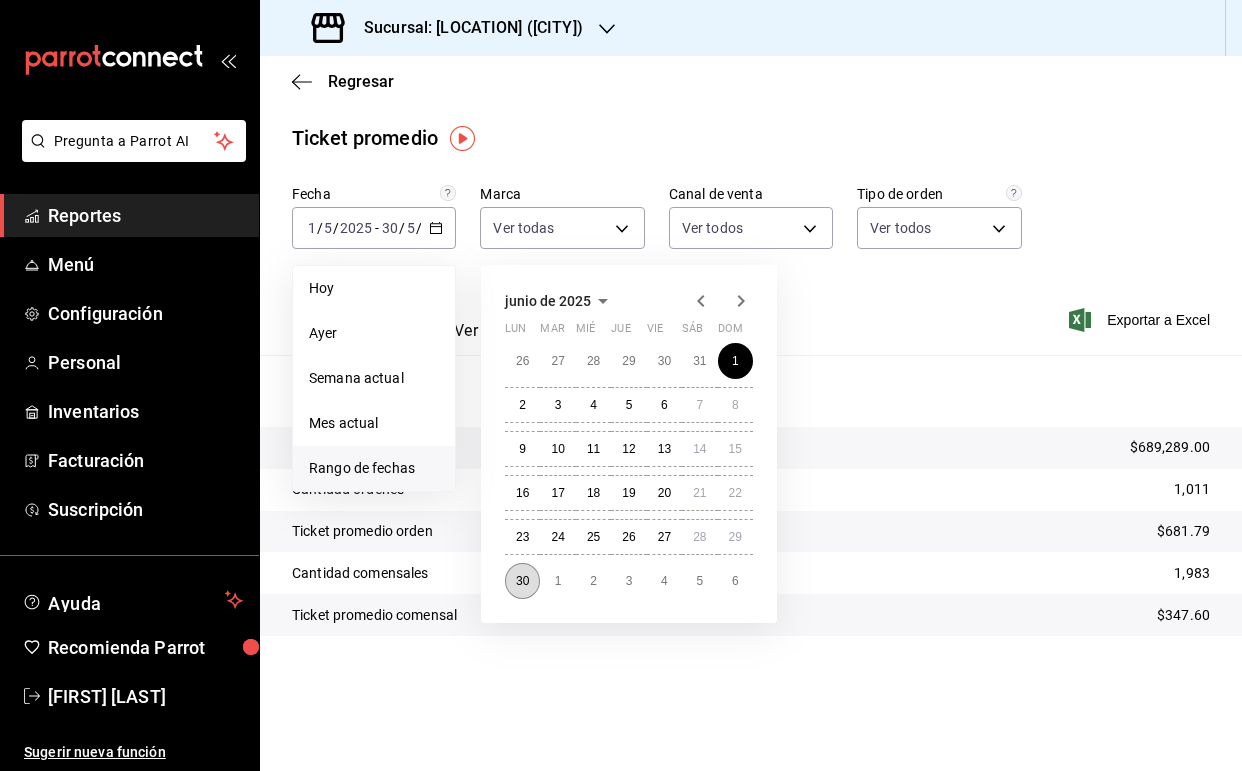click on "30" at bounding box center (522, 581) 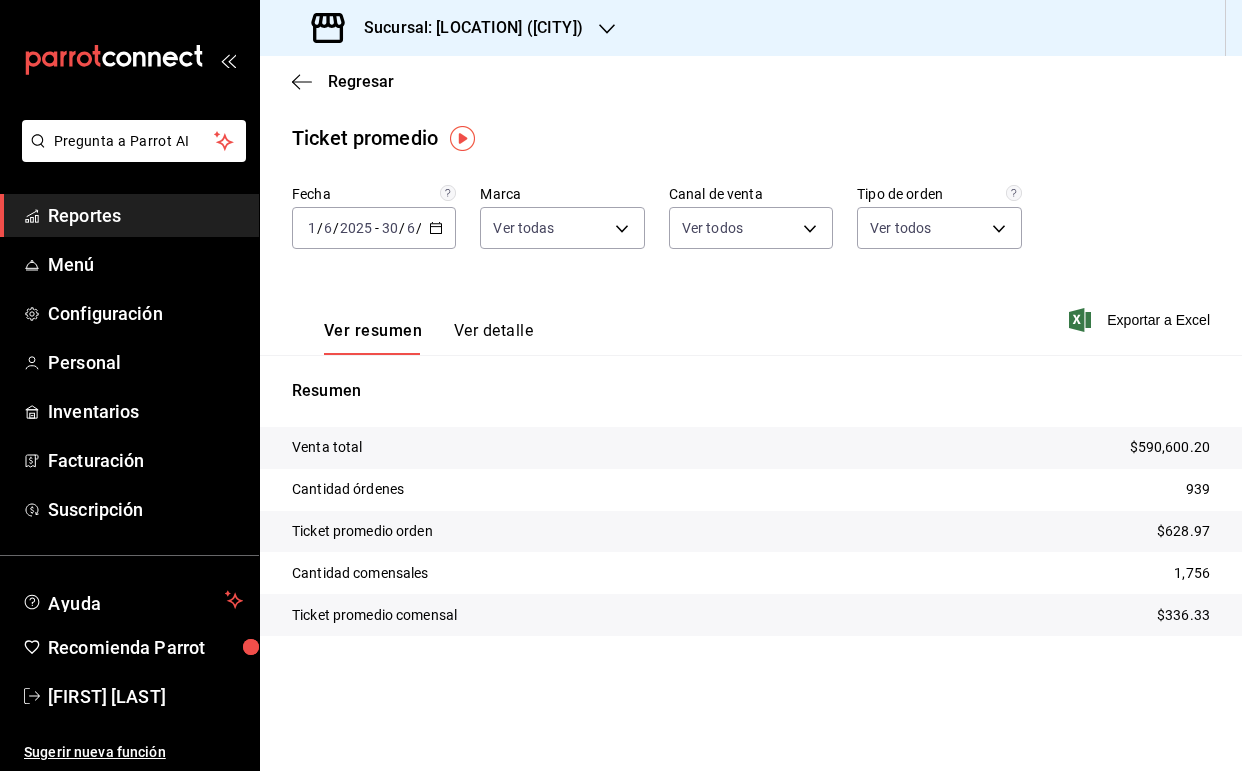 click 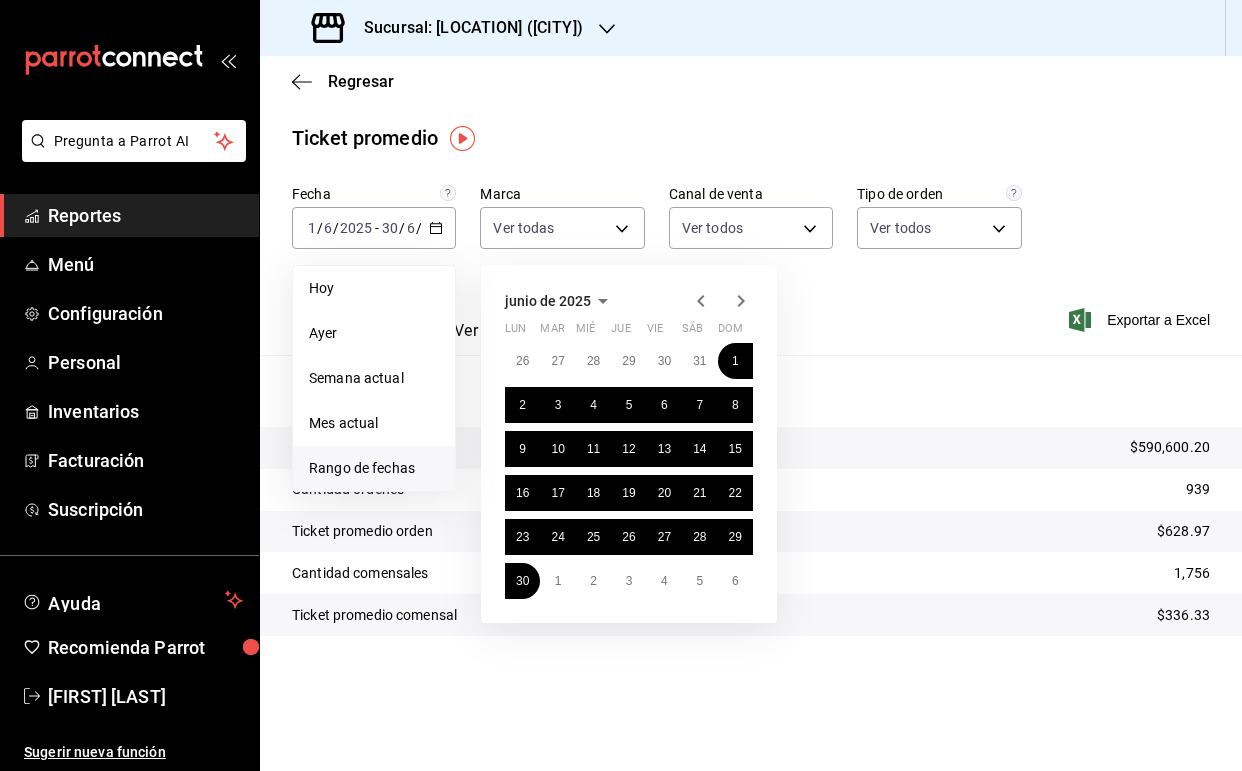 click 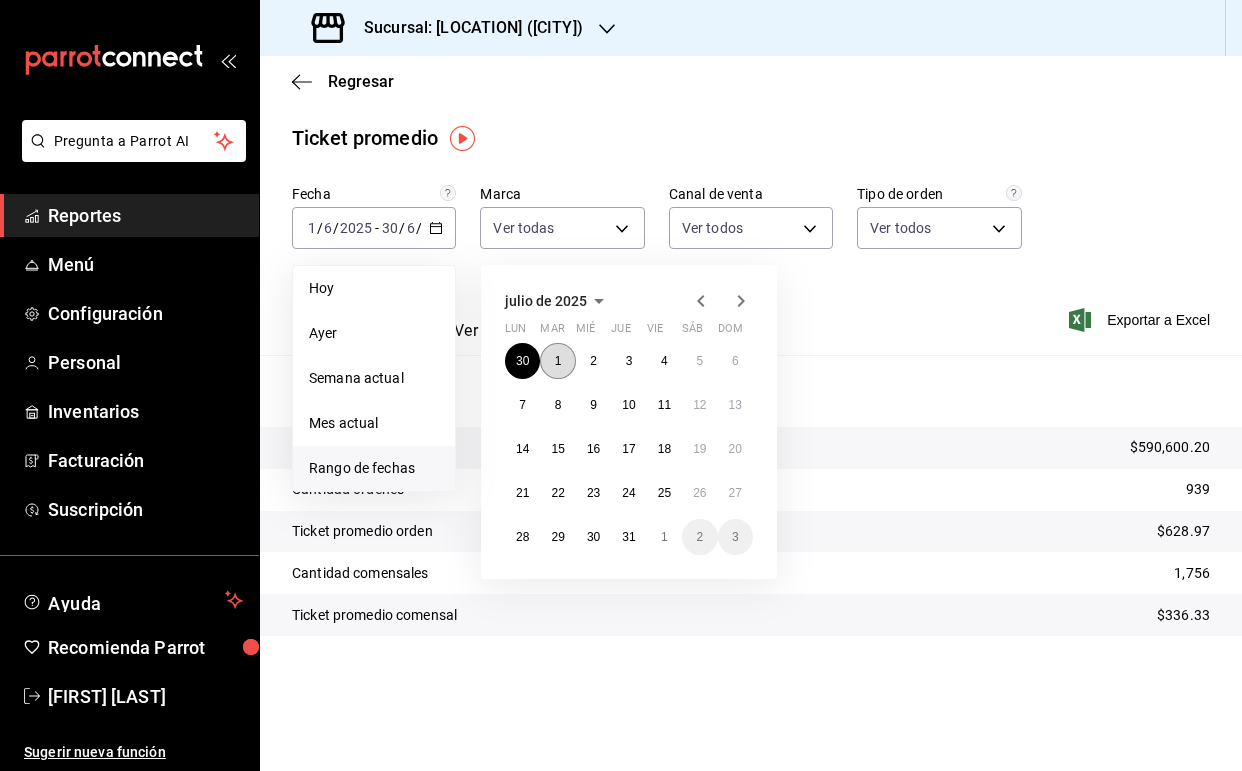 click on "1" at bounding box center [557, 361] 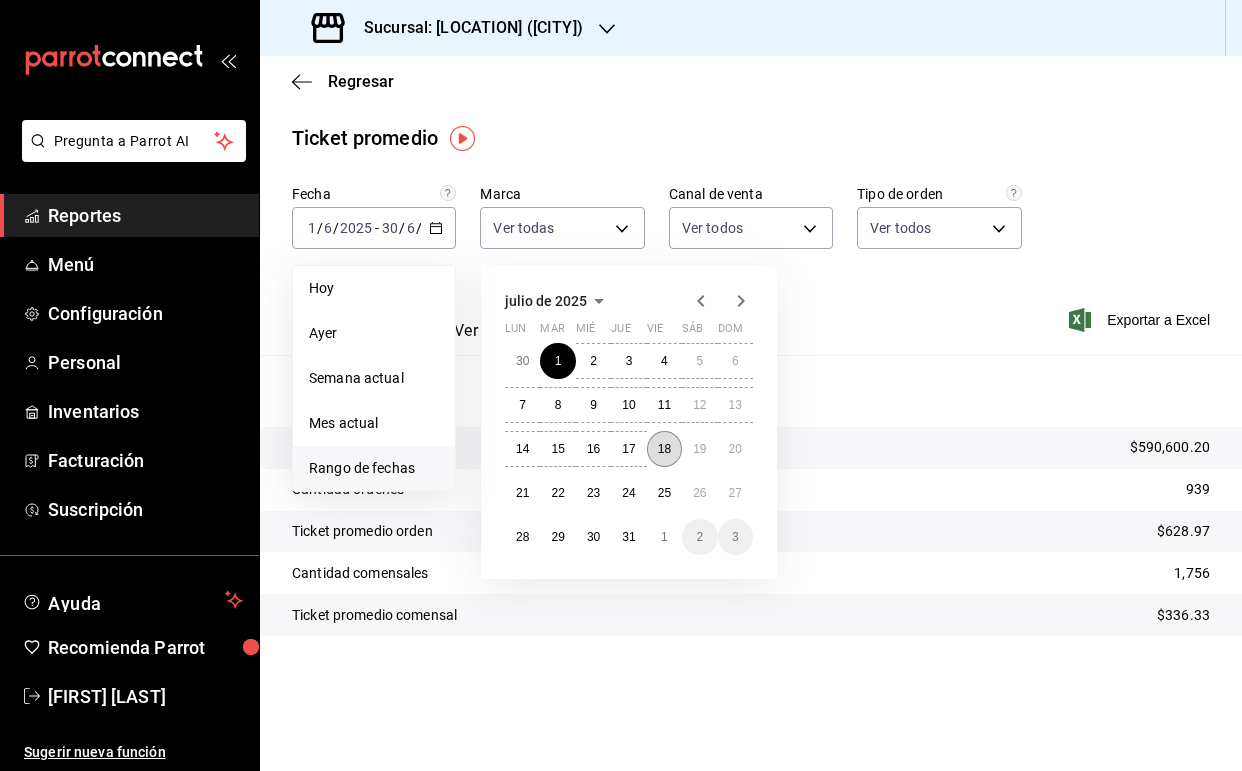click on "18" at bounding box center (664, 449) 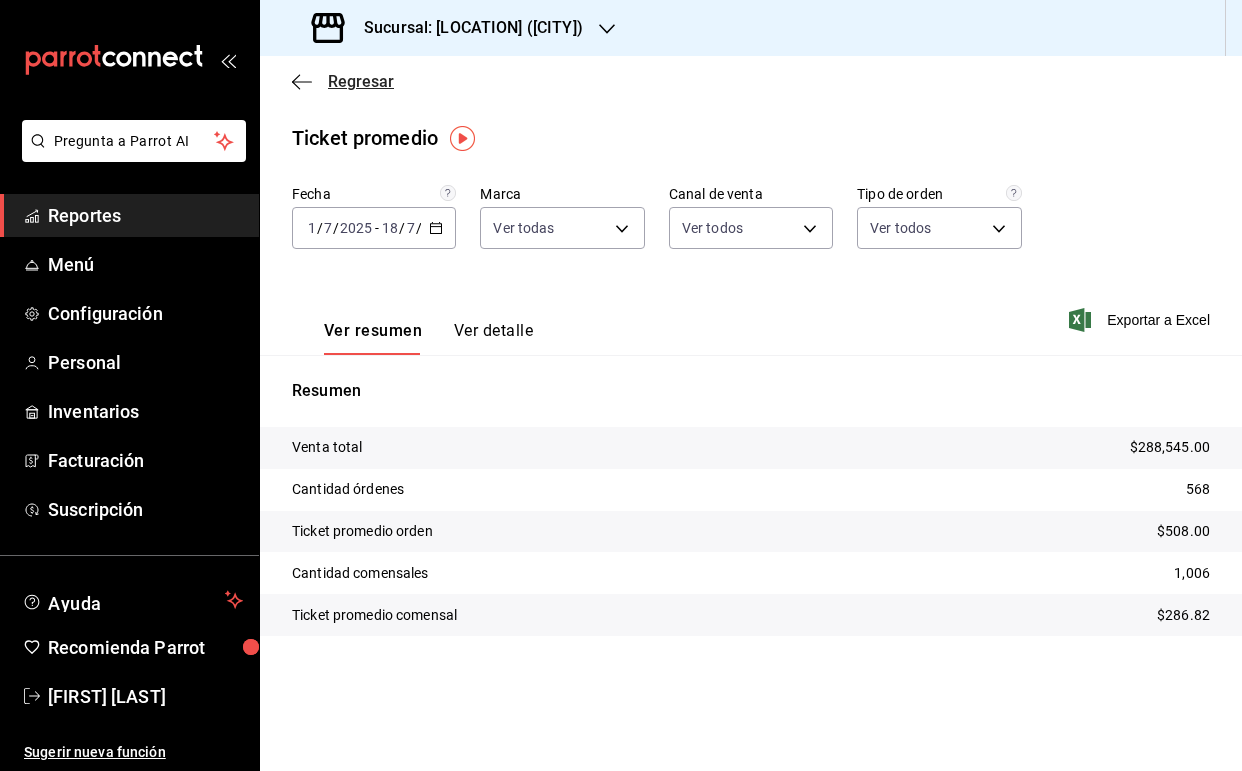 click on "Regresar" at bounding box center [361, 81] 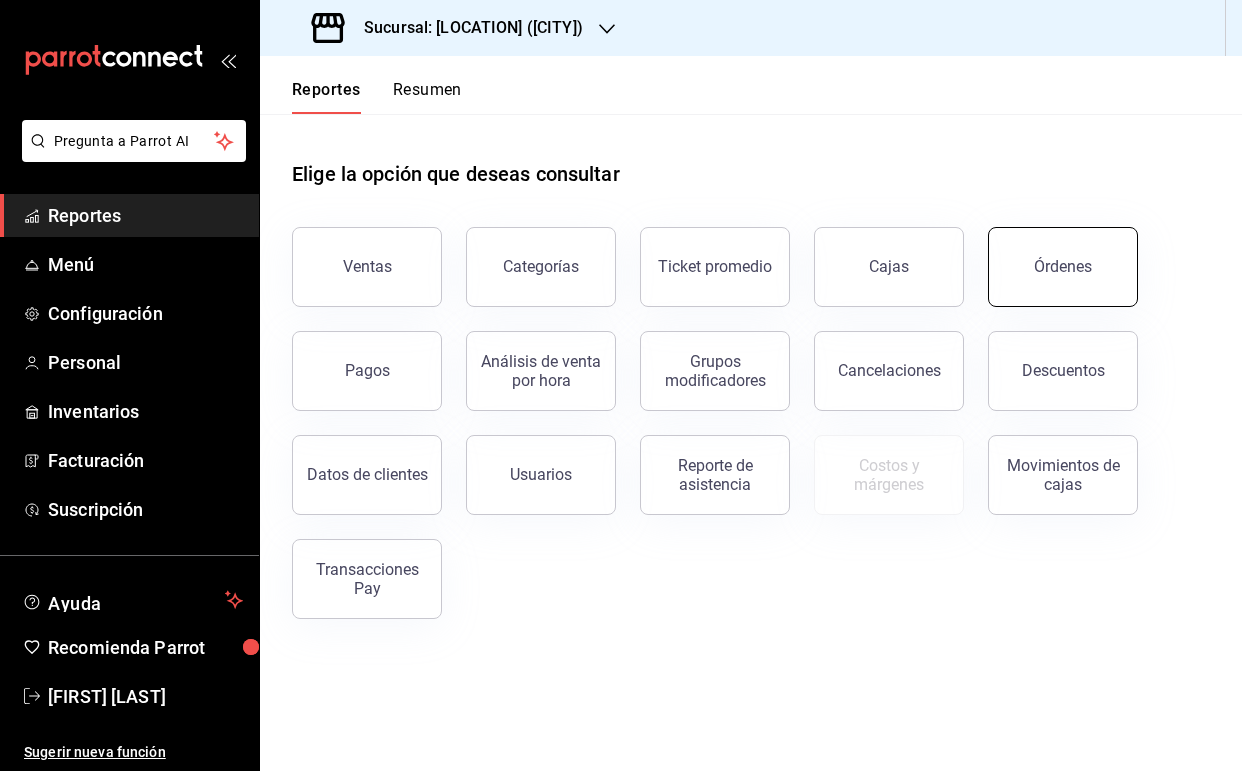 click on "Órdenes" at bounding box center [1063, 266] 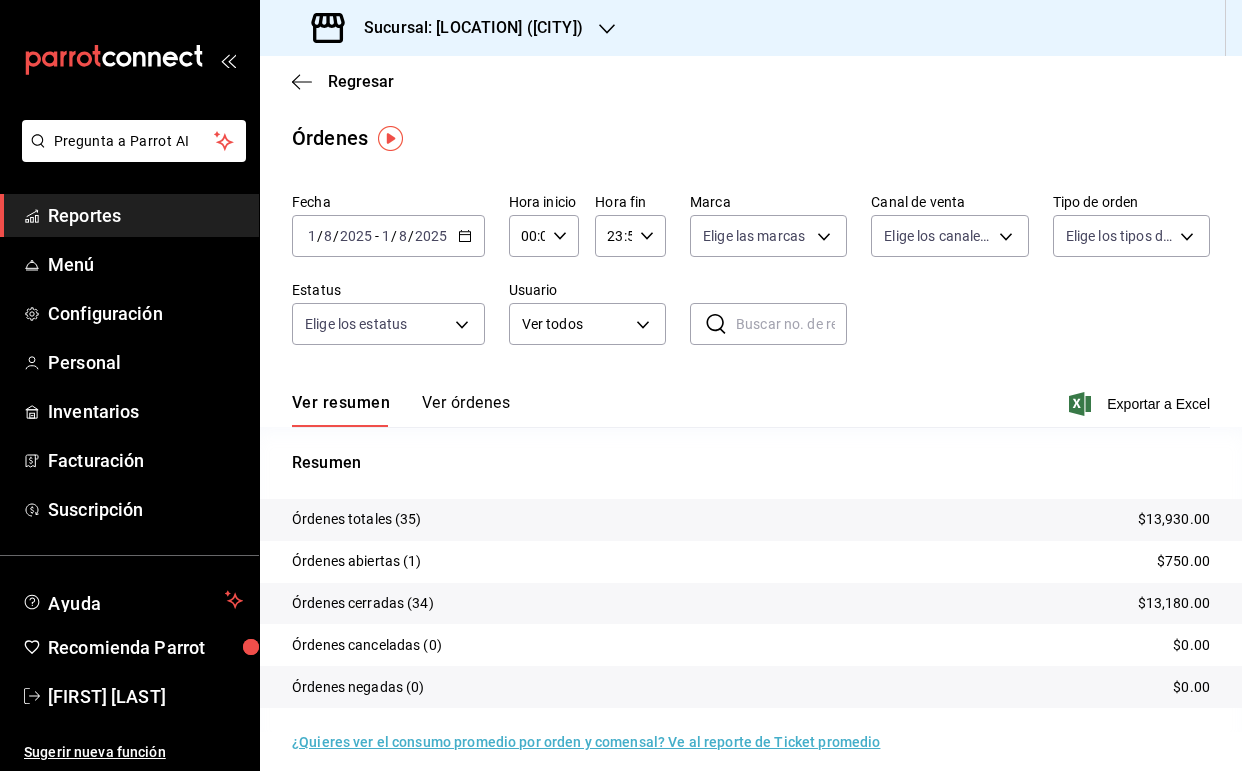 click 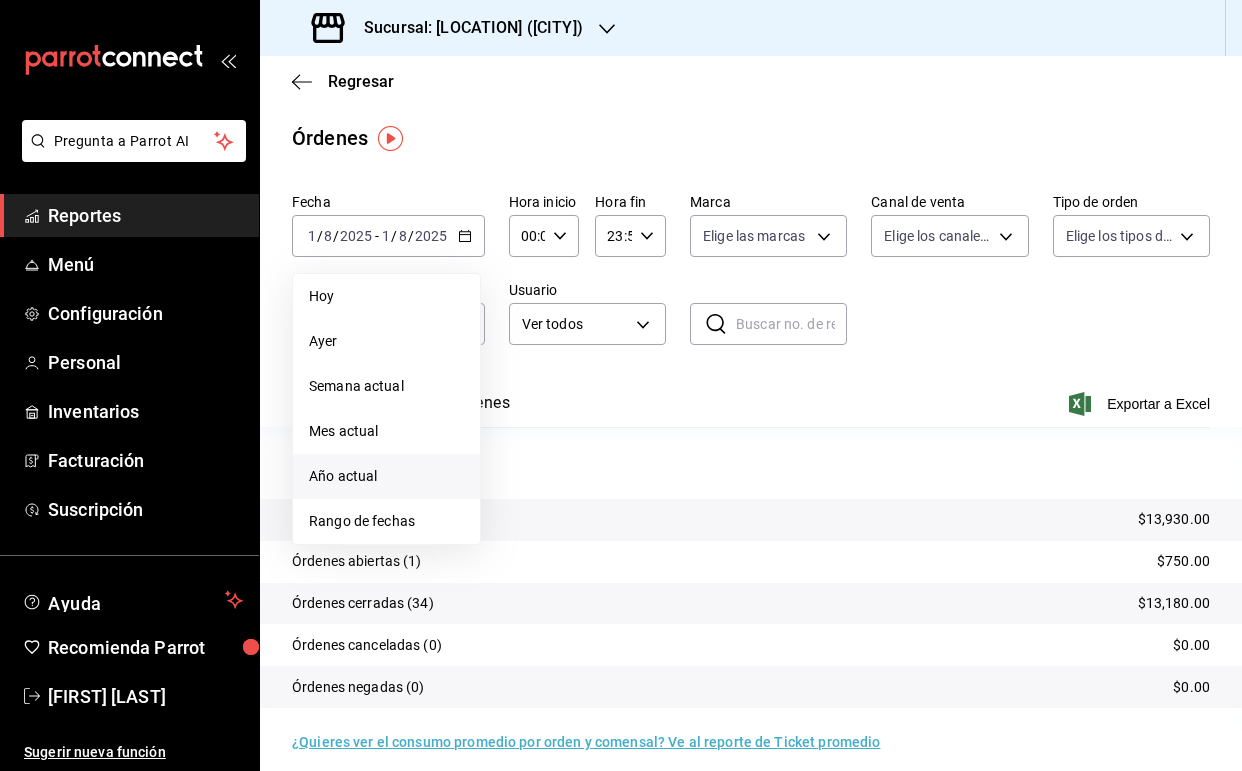 click on "Año actual" at bounding box center [386, 476] 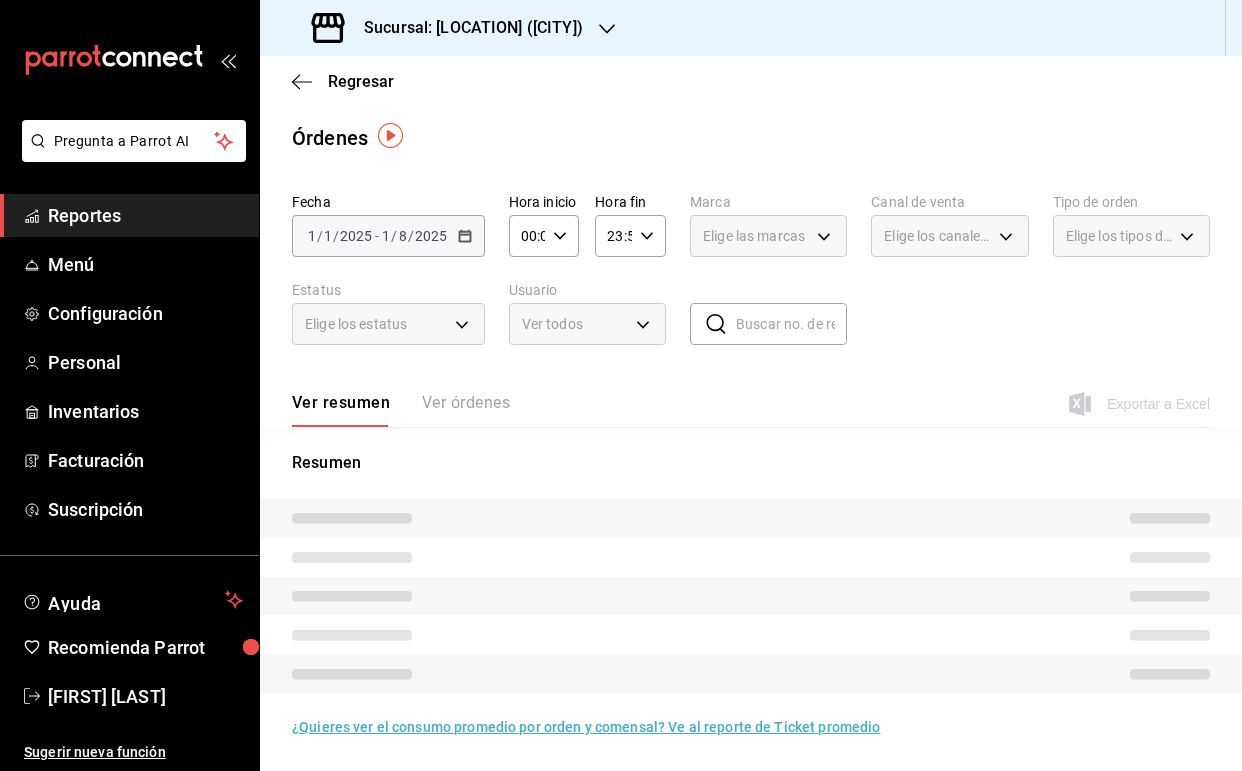 scroll, scrollTop: 0, scrollLeft: 0, axis: both 